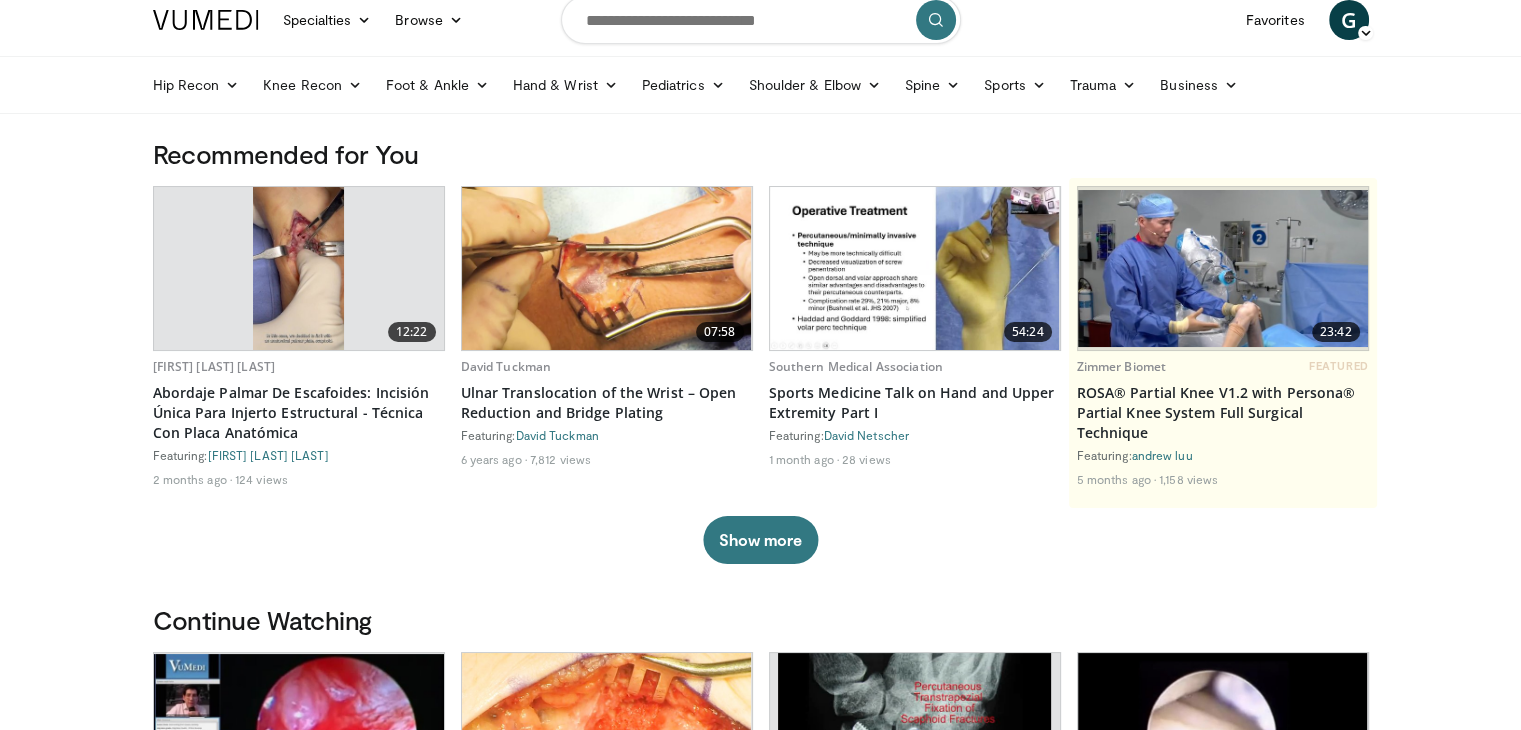 scroll, scrollTop: 0, scrollLeft: 0, axis: both 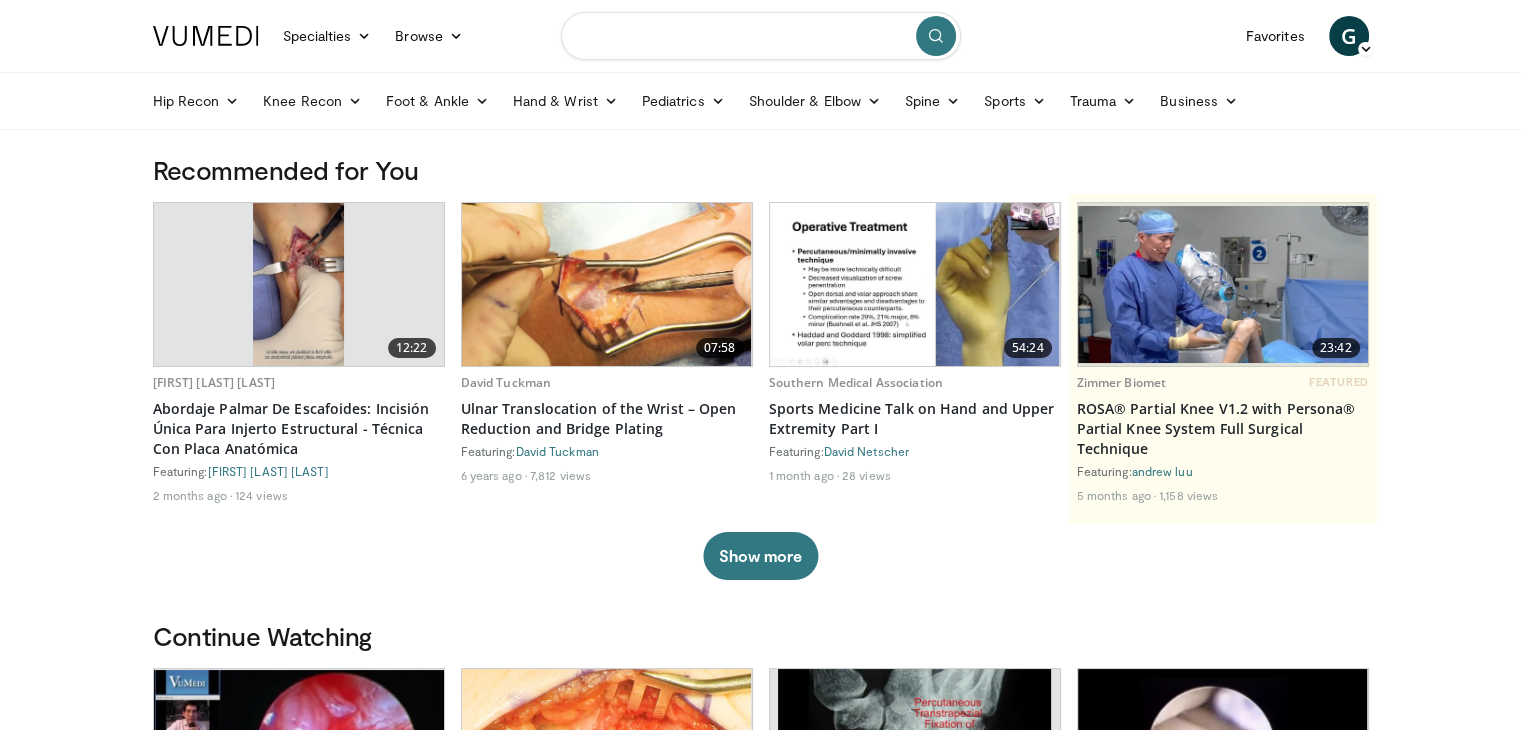 click at bounding box center [761, 36] 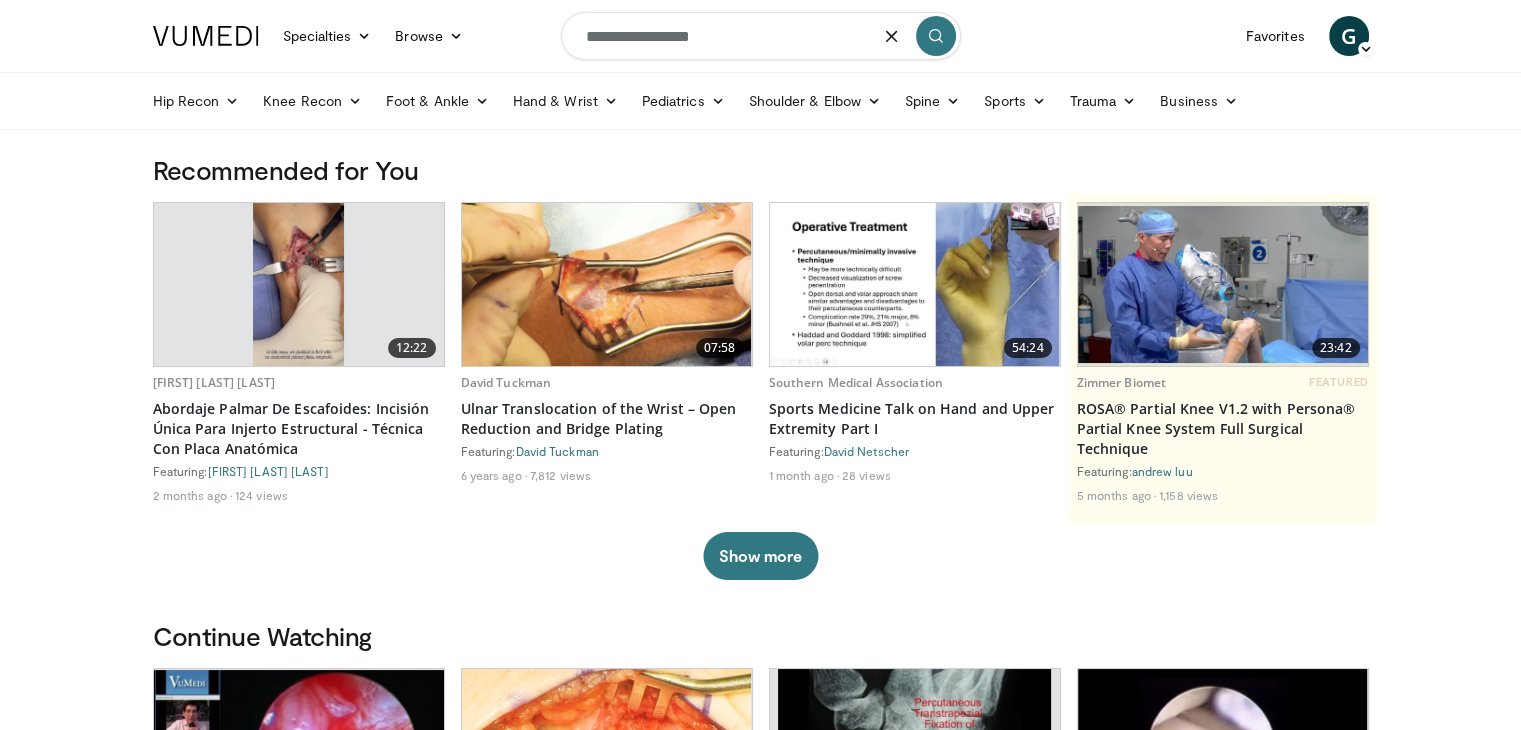 type on "**********" 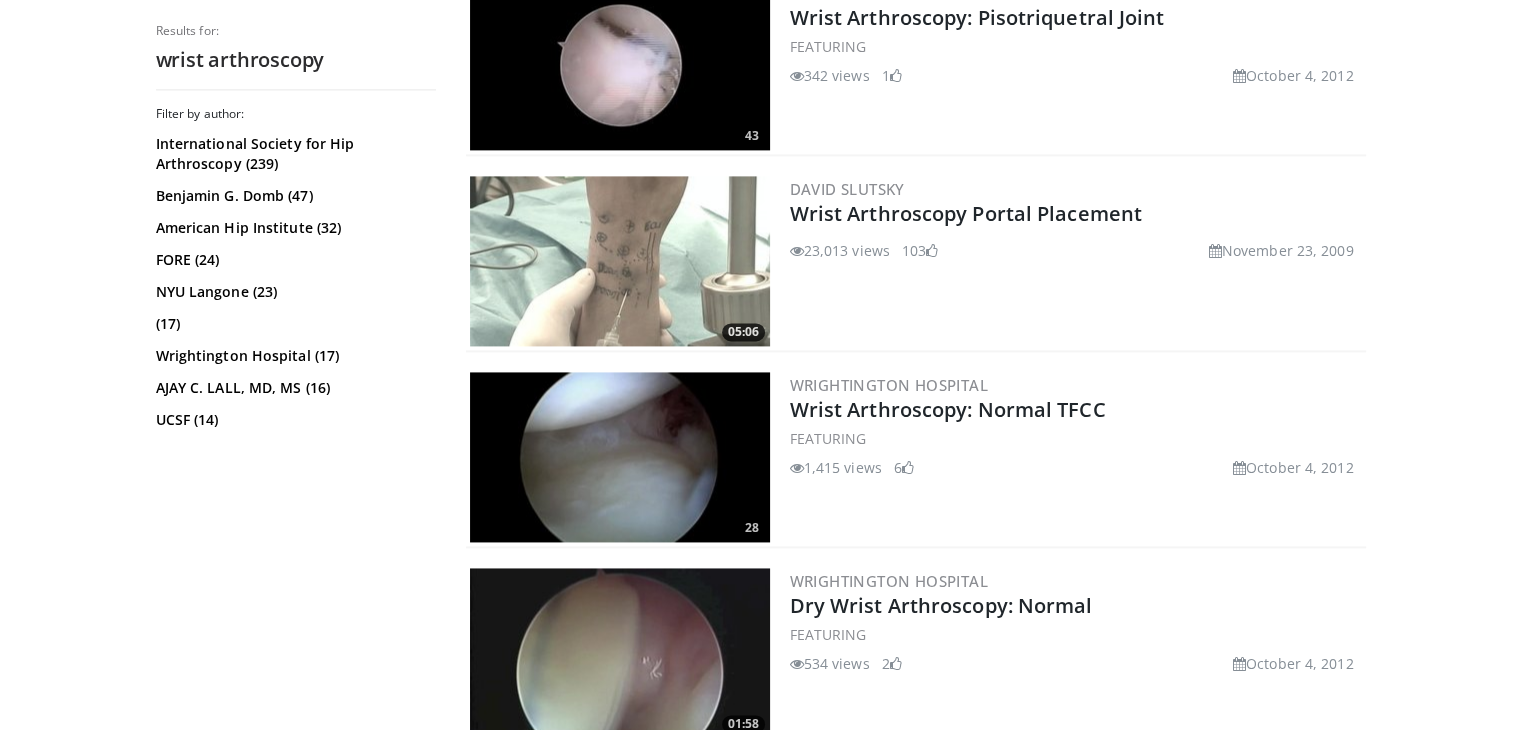 scroll, scrollTop: 2788, scrollLeft: 0, axis: vertical 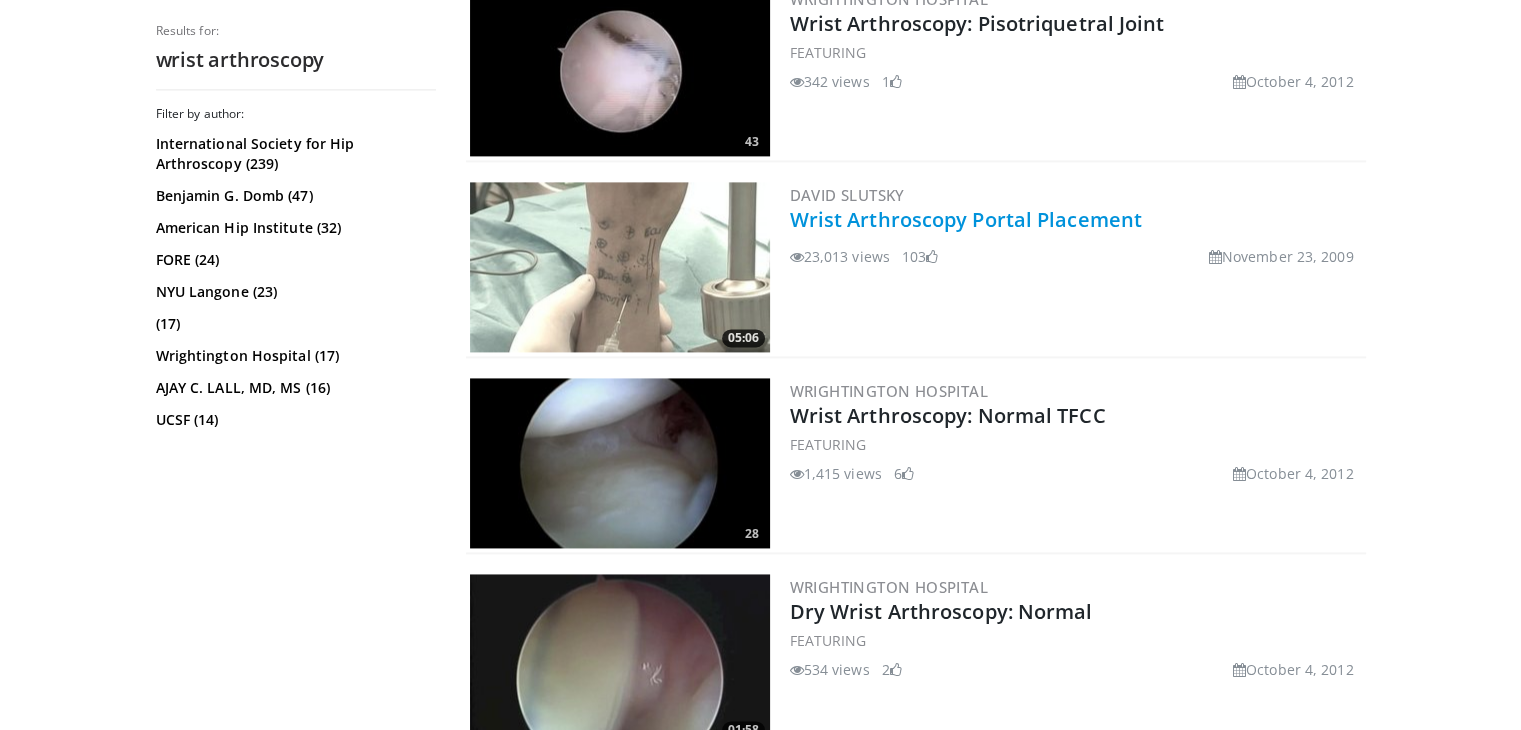click on "Wrist Arthroscopy Portal Placement" at bounding box center [966, 219] 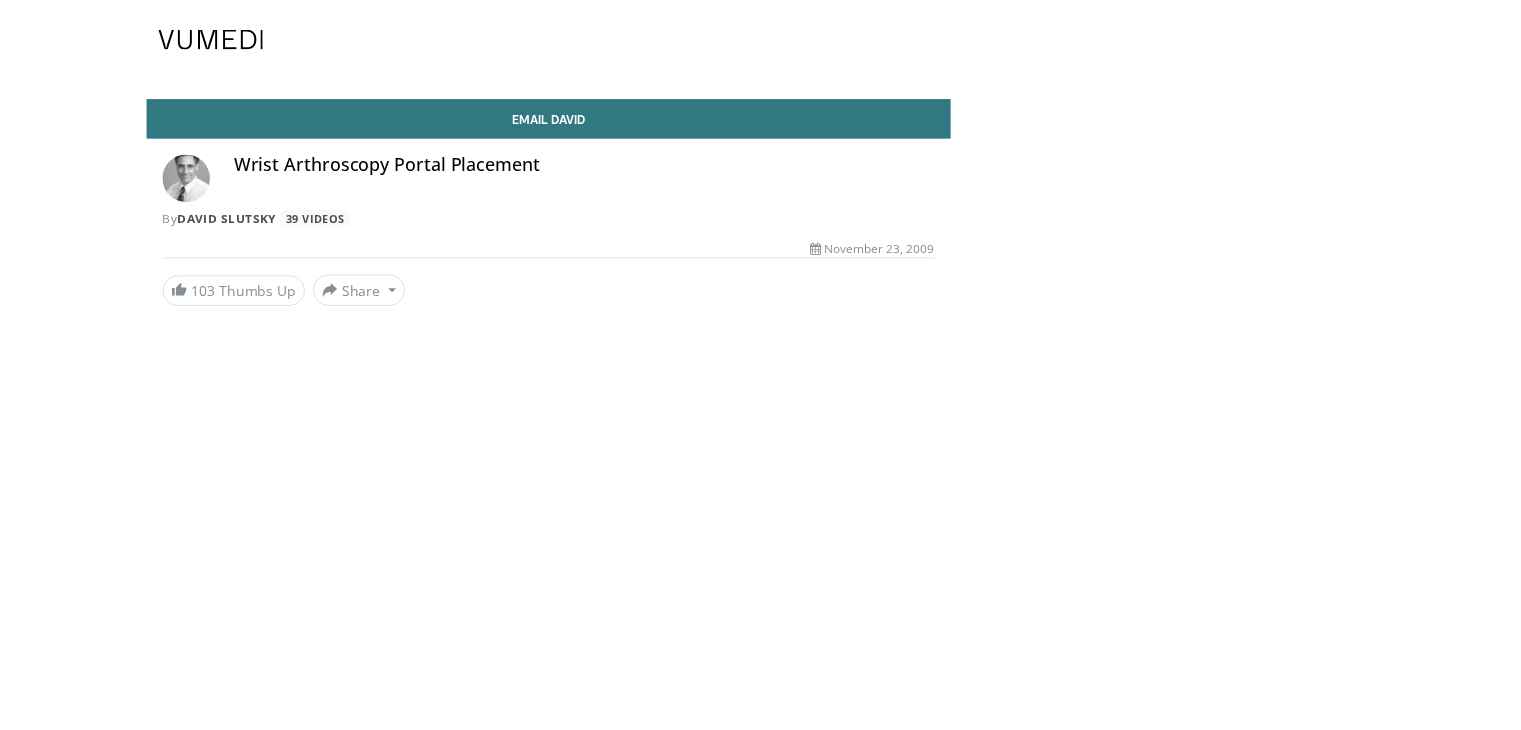 scroll, scrollTop: 0, scrollLeft: 0, axis: both 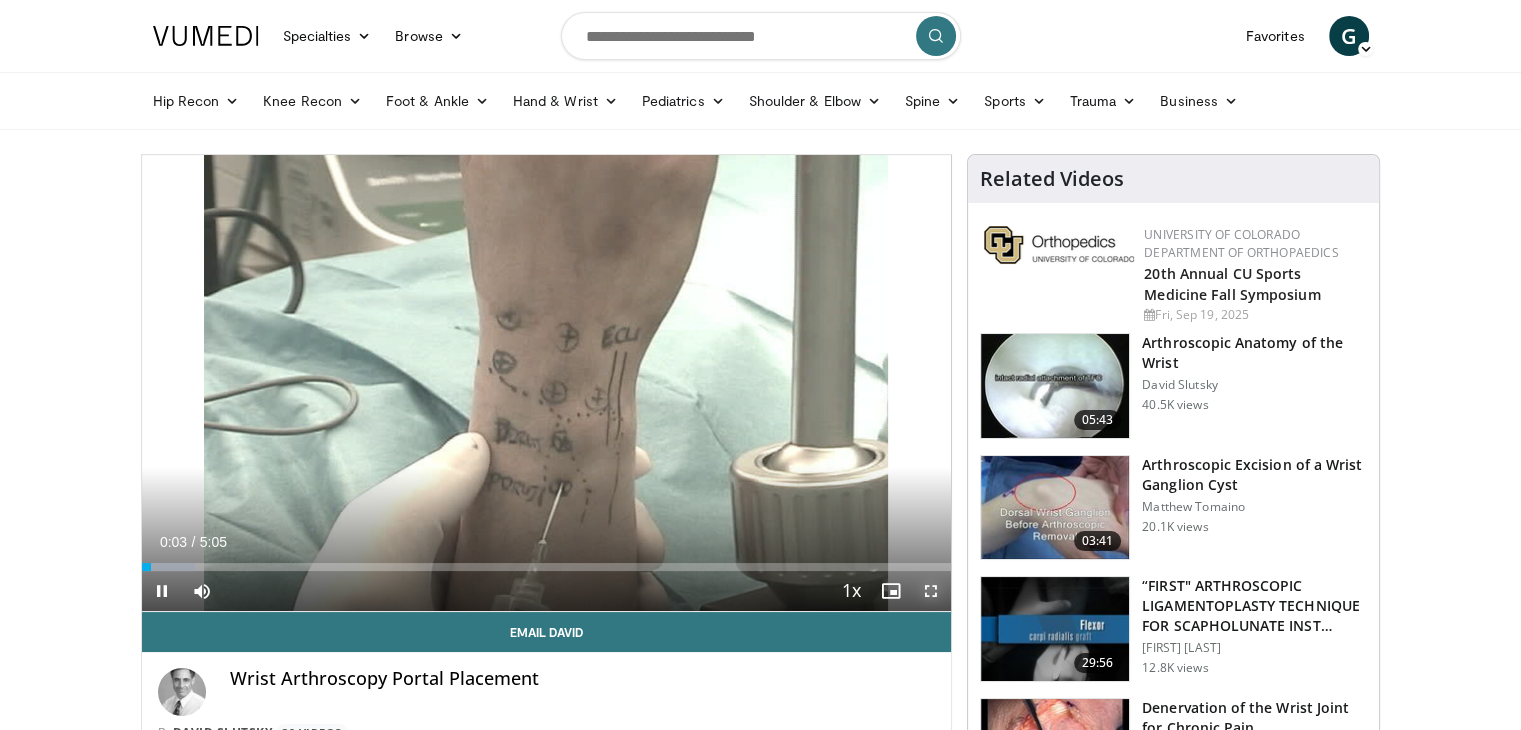 click at bounding box center [931, 591] 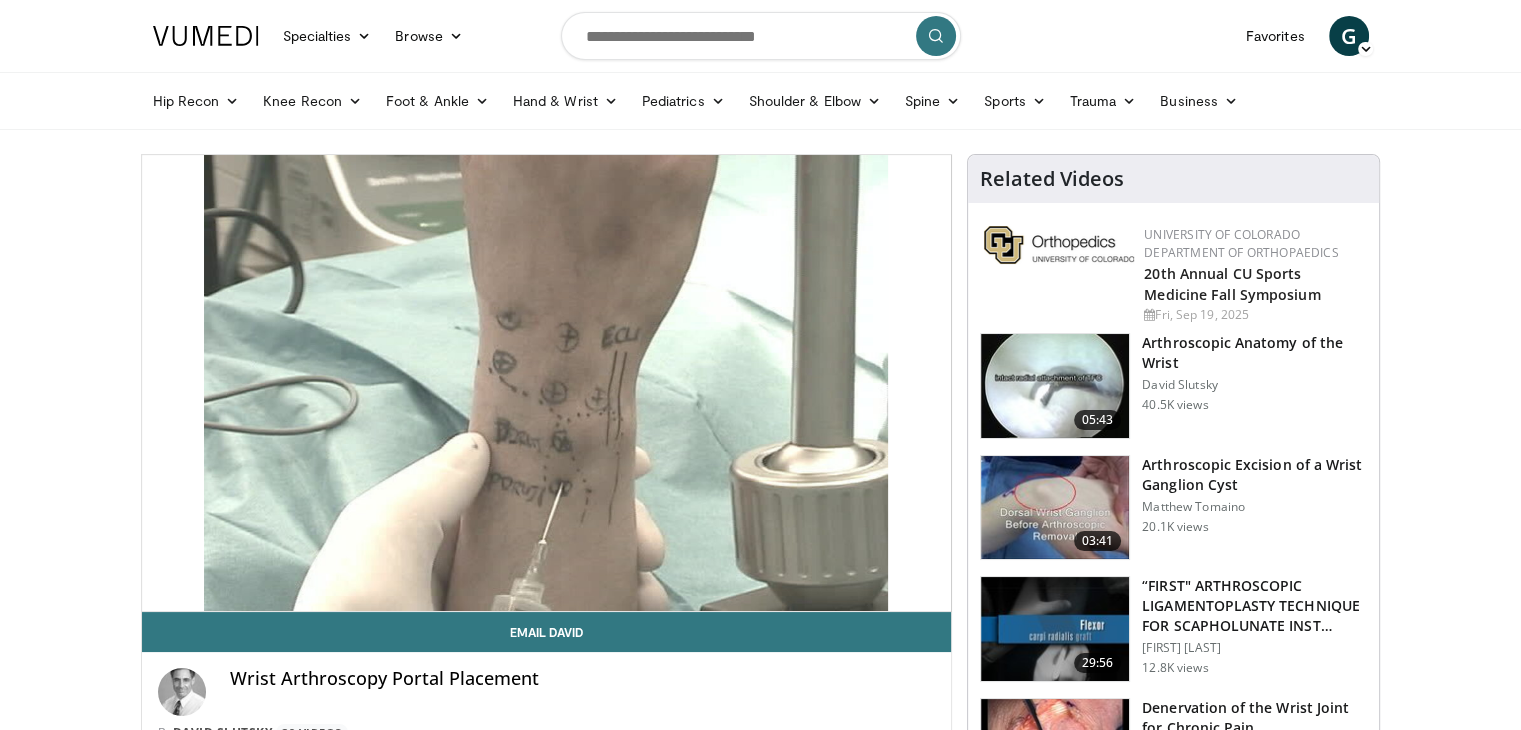click on "Specialties
Adult & Family Medicine
Allergy, Asthma, Immunology
Anesthesiology
Cardiology
Dental
Dermatology
Endocrinology
Gastroenterology & Hepatology
General Surgery
Hematology & Oncology
Infectious Disease
Nephrology
Neurology
Neurosurgery
Obstetrics & Gynecology
Ophthalmology
Oral Maxillofacial
Orthopaedics
Otolaryngology
Pediatrics
Plastic Surgery
Podiatry
Psychiatry
Pulmonology
Radiation Oncology
Radiology
Rheumatology
Urology" at bounding box center (760, 1518) 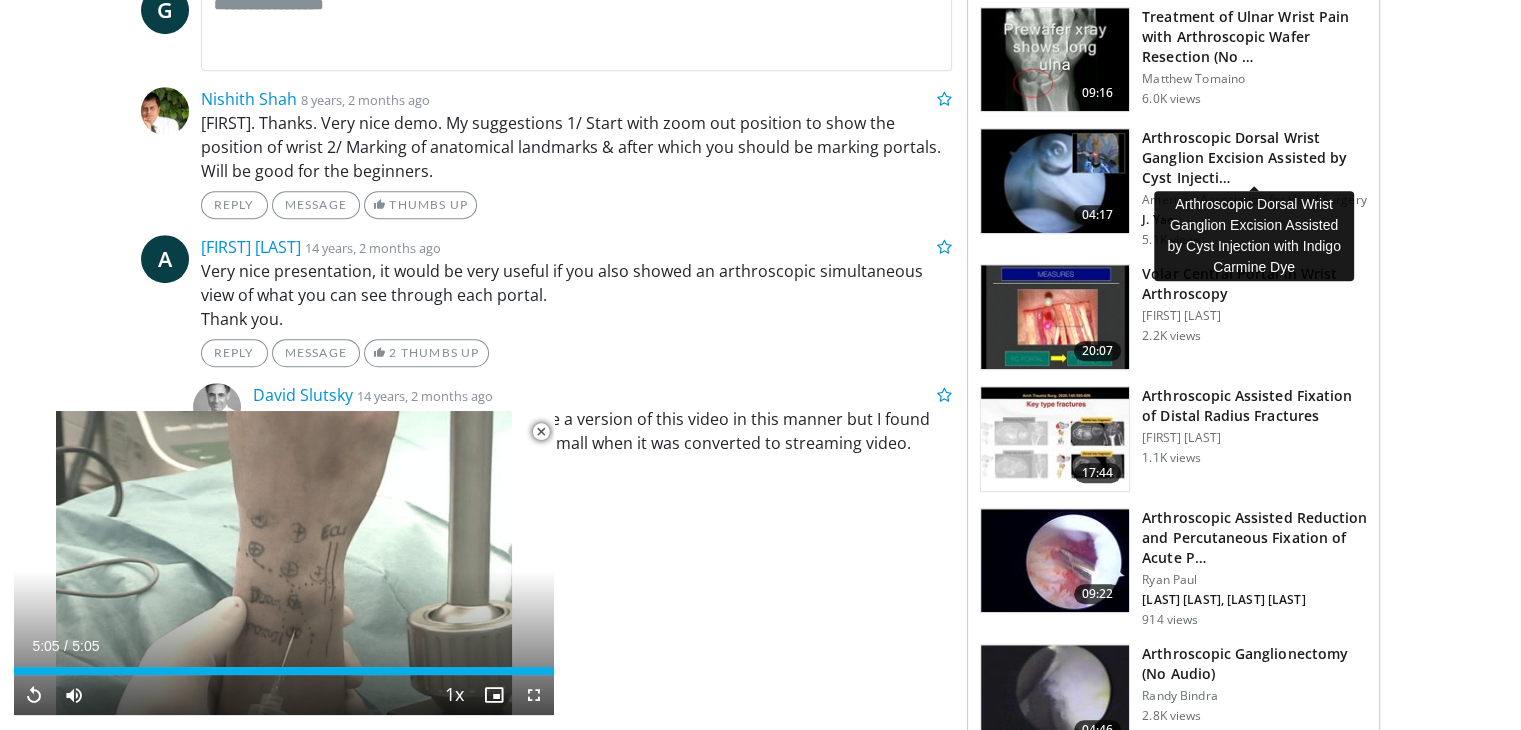scroll, scrollTop: 1058, scrollLeft: 0, axis: vertical 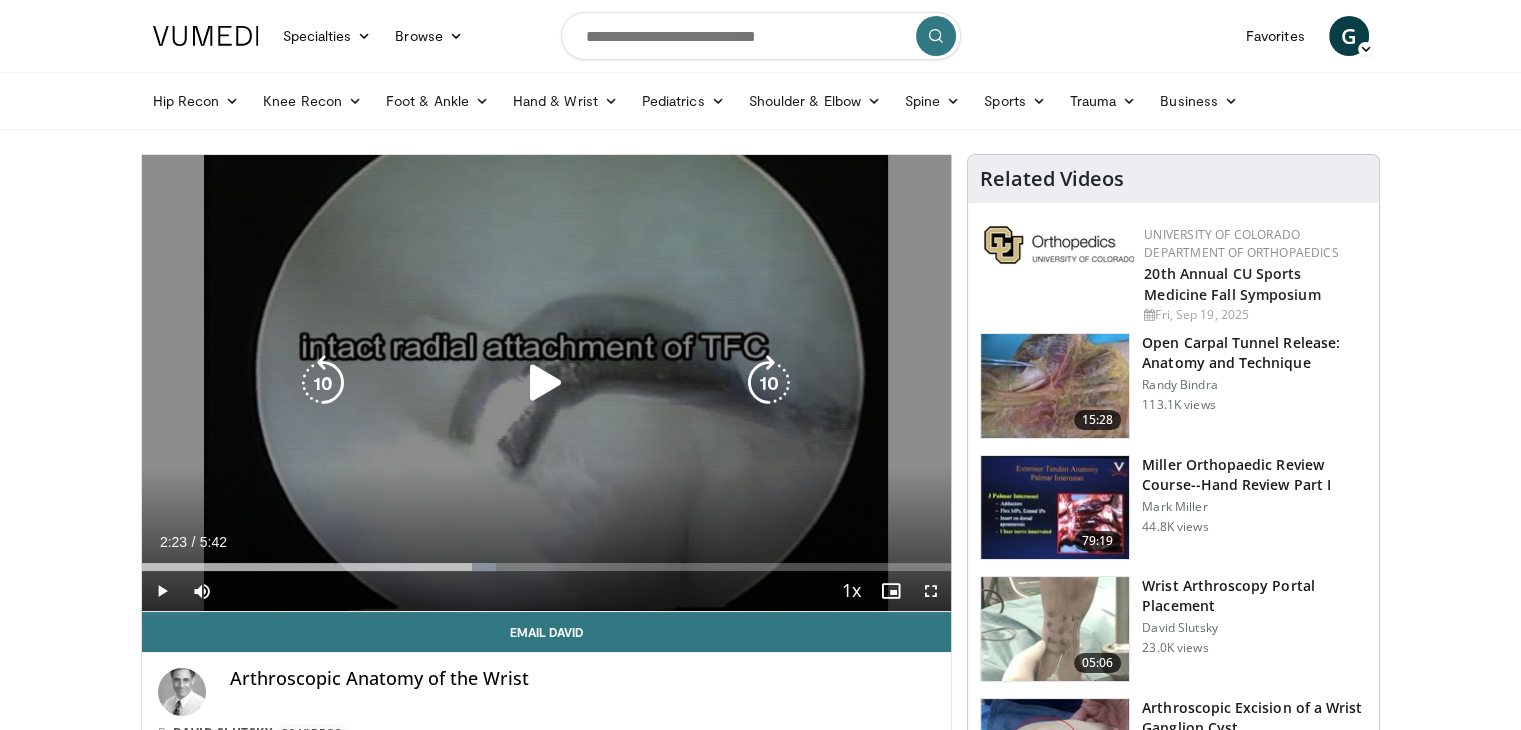 click at bounding box center (546, 383) 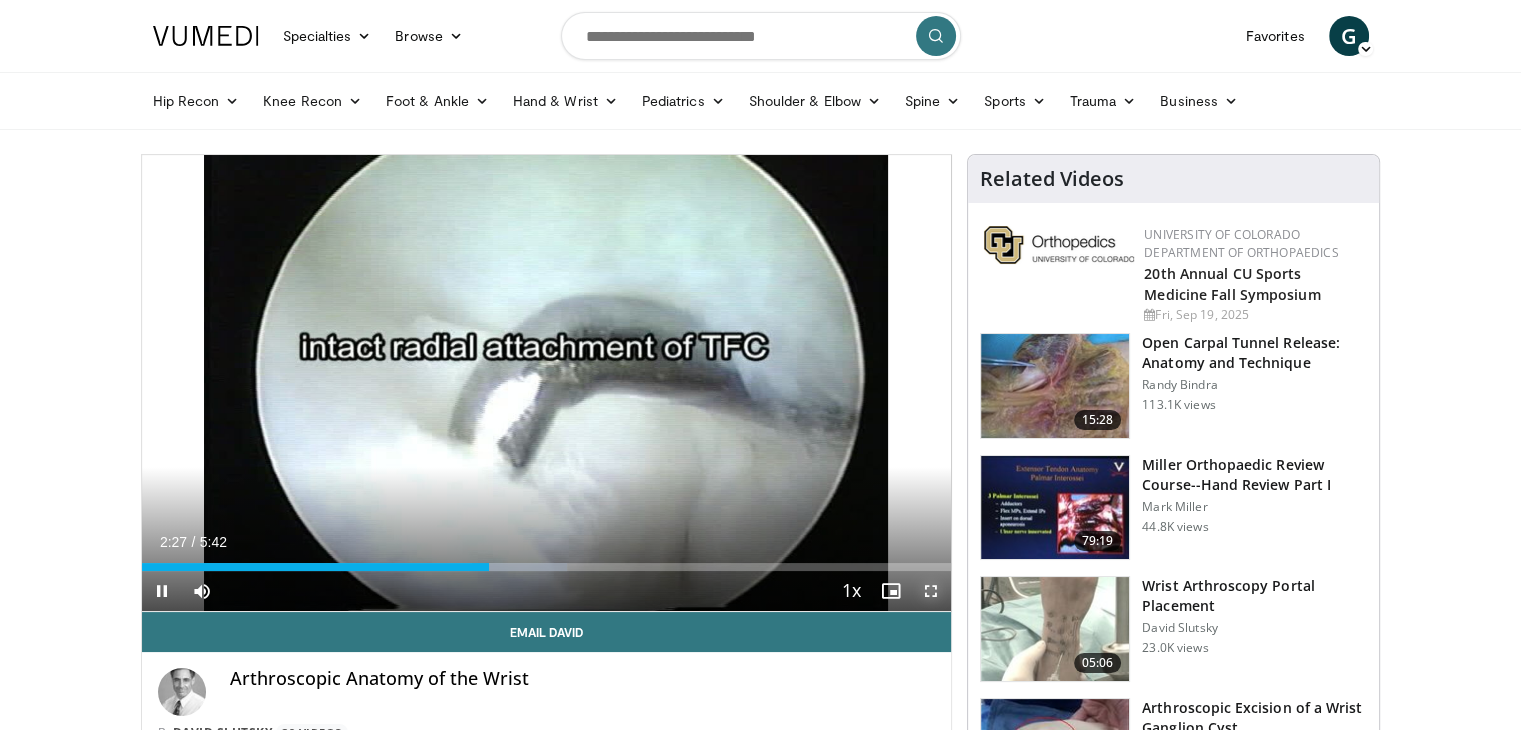 click at bounding box center [931, 591] 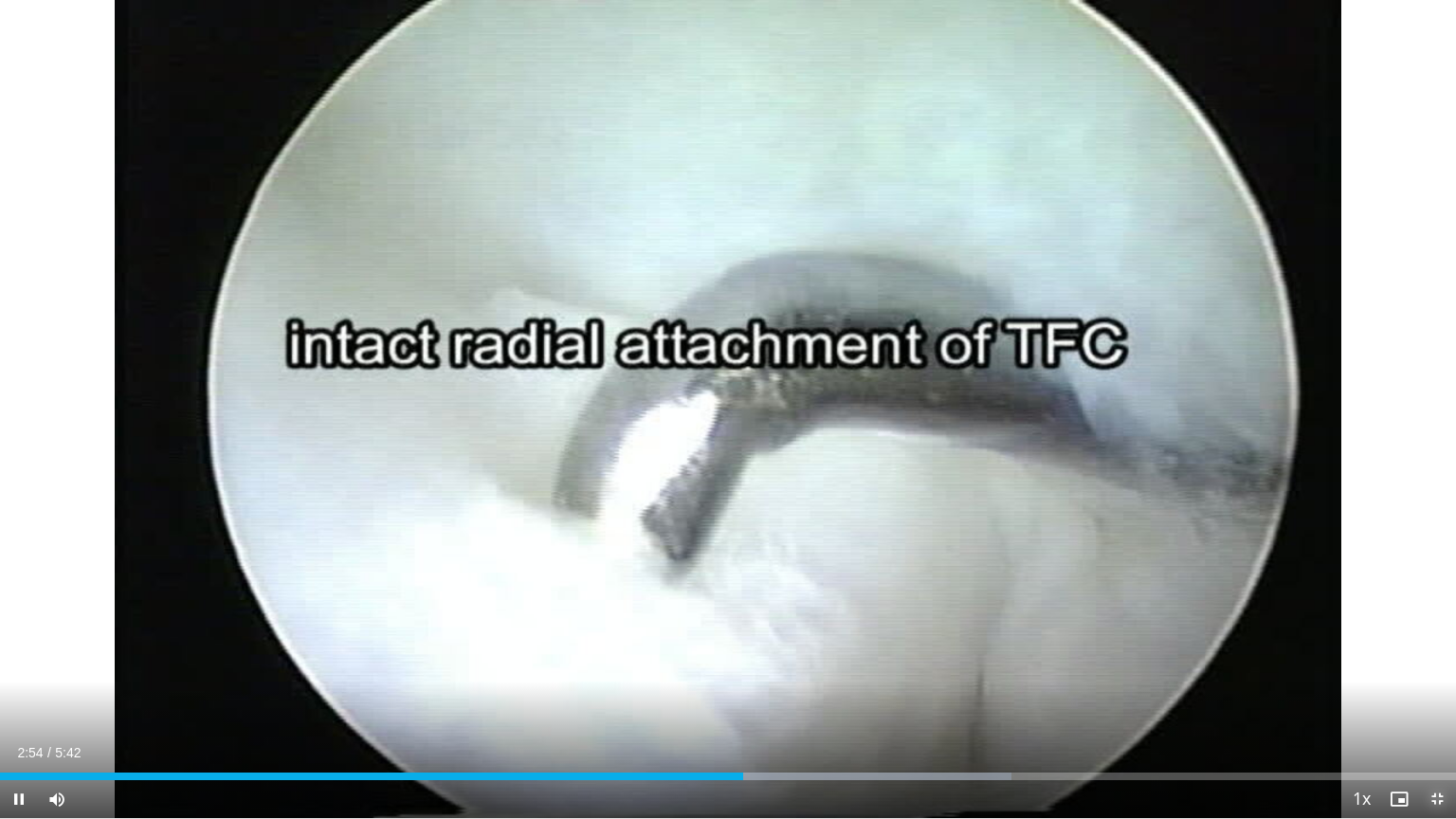 click at bounding box center [1437, 799] 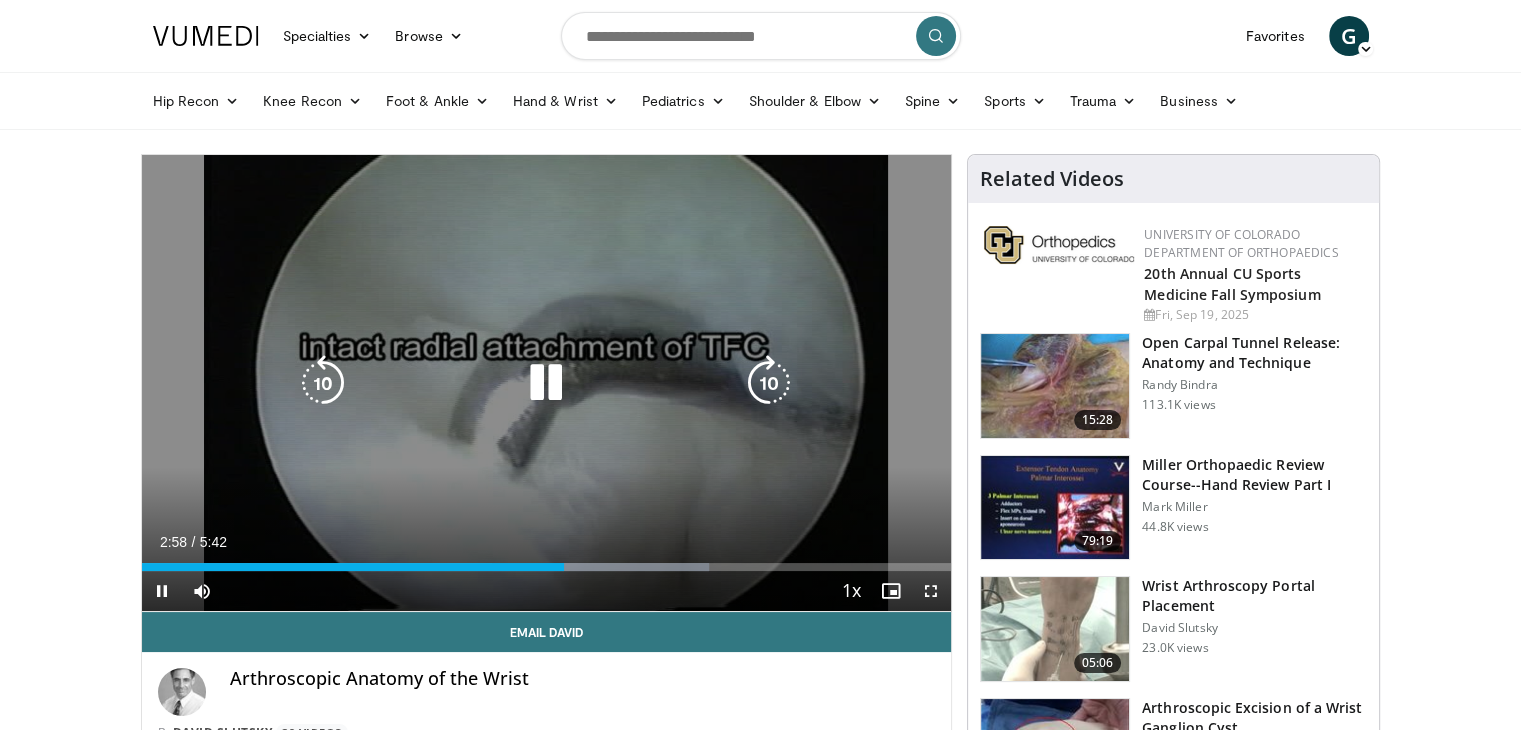 click on "Current Time  2:58 / Duration  5:42" at bounding box center [547, 542] 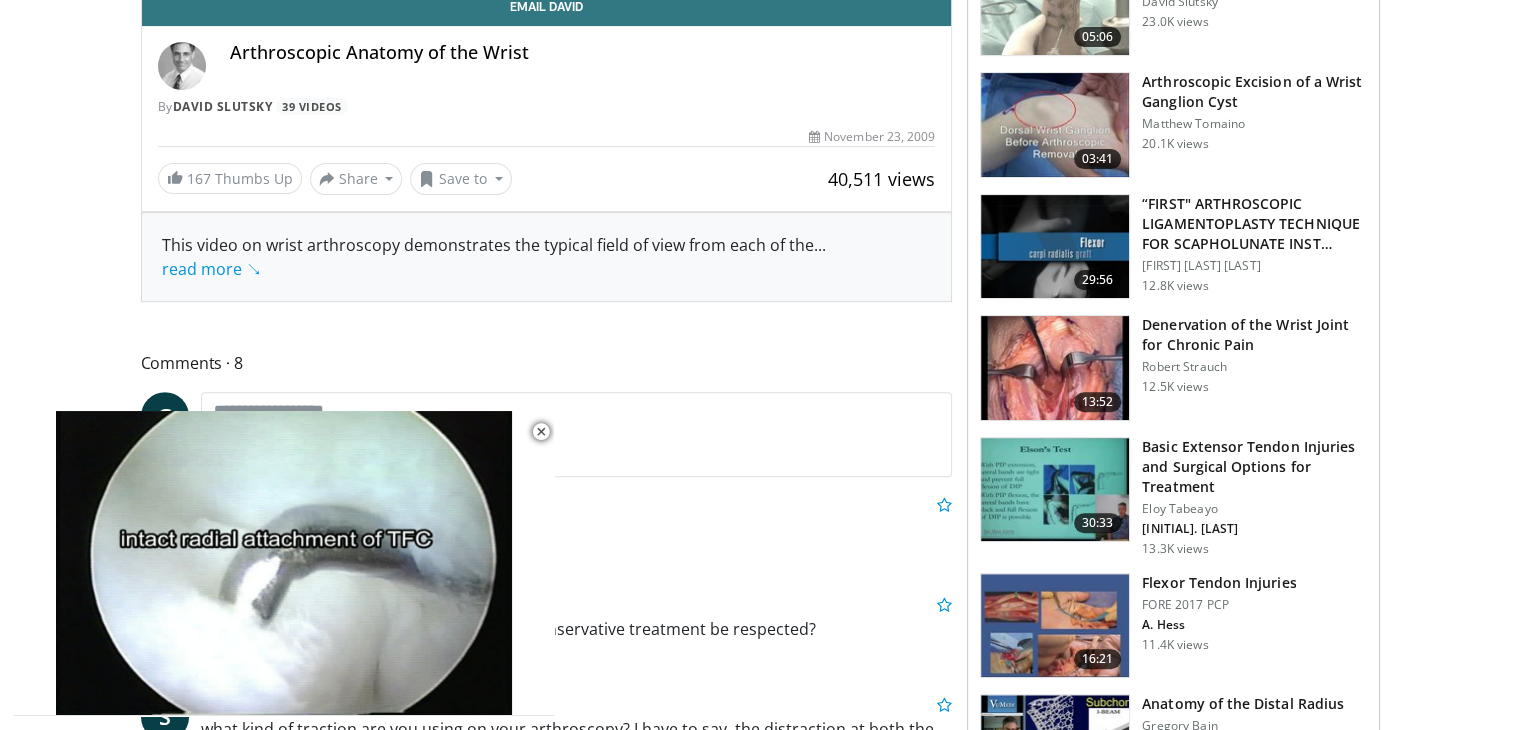 scroll, scrollTop: 627, scrollLeft: 0, axis: vertical 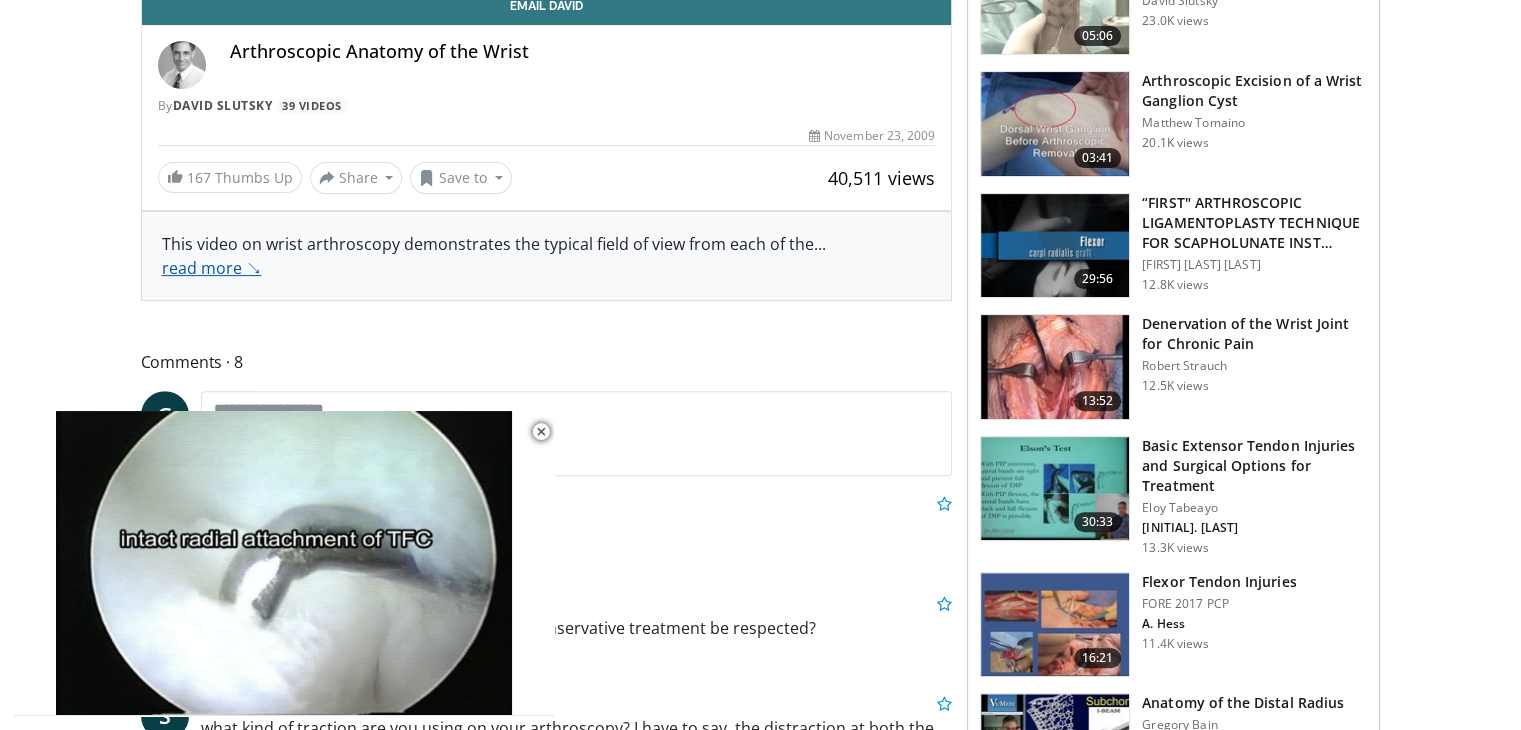 click on "read more ↘" at bounding box center [212, 268] 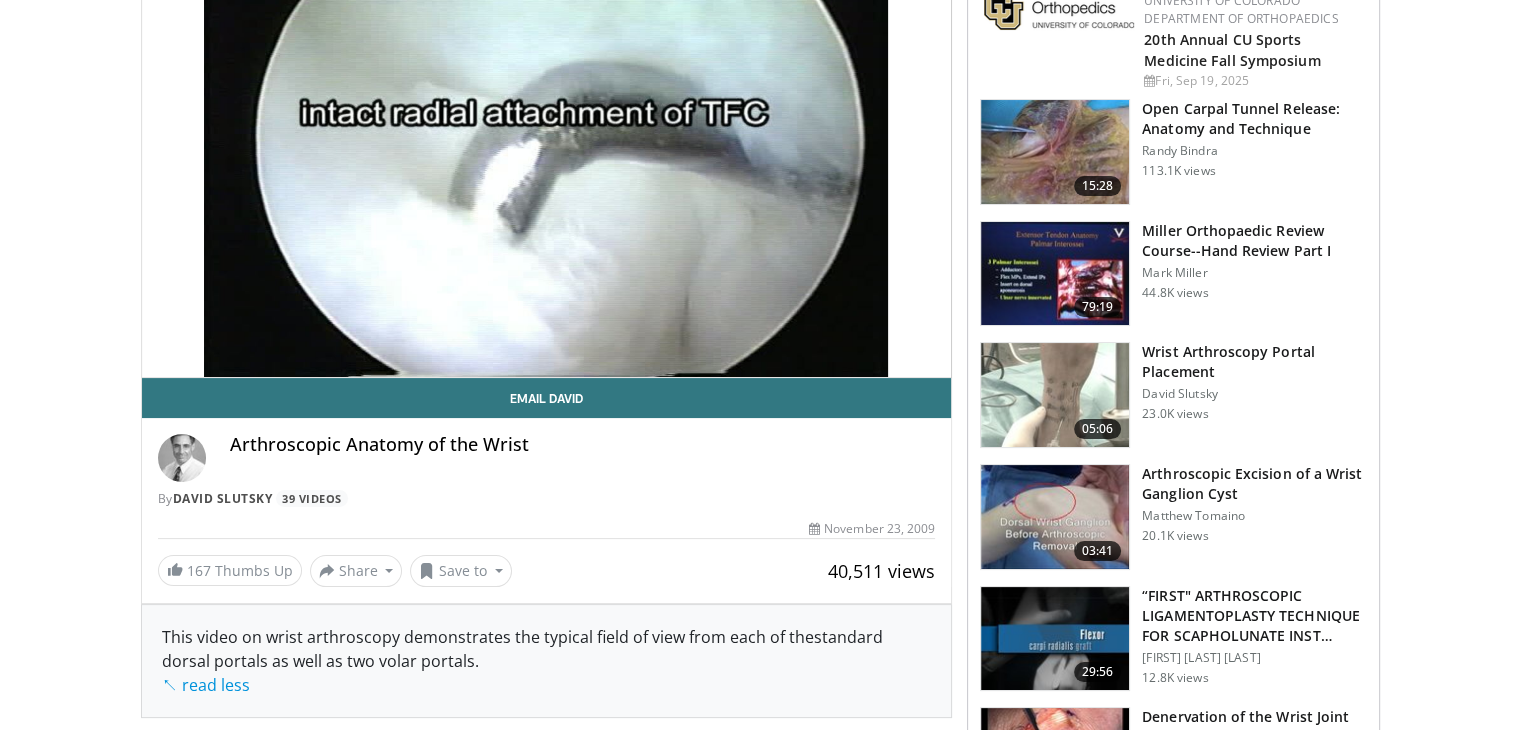 scroll, scrollTop: 232, scrollLeft: 0, axis: vertical 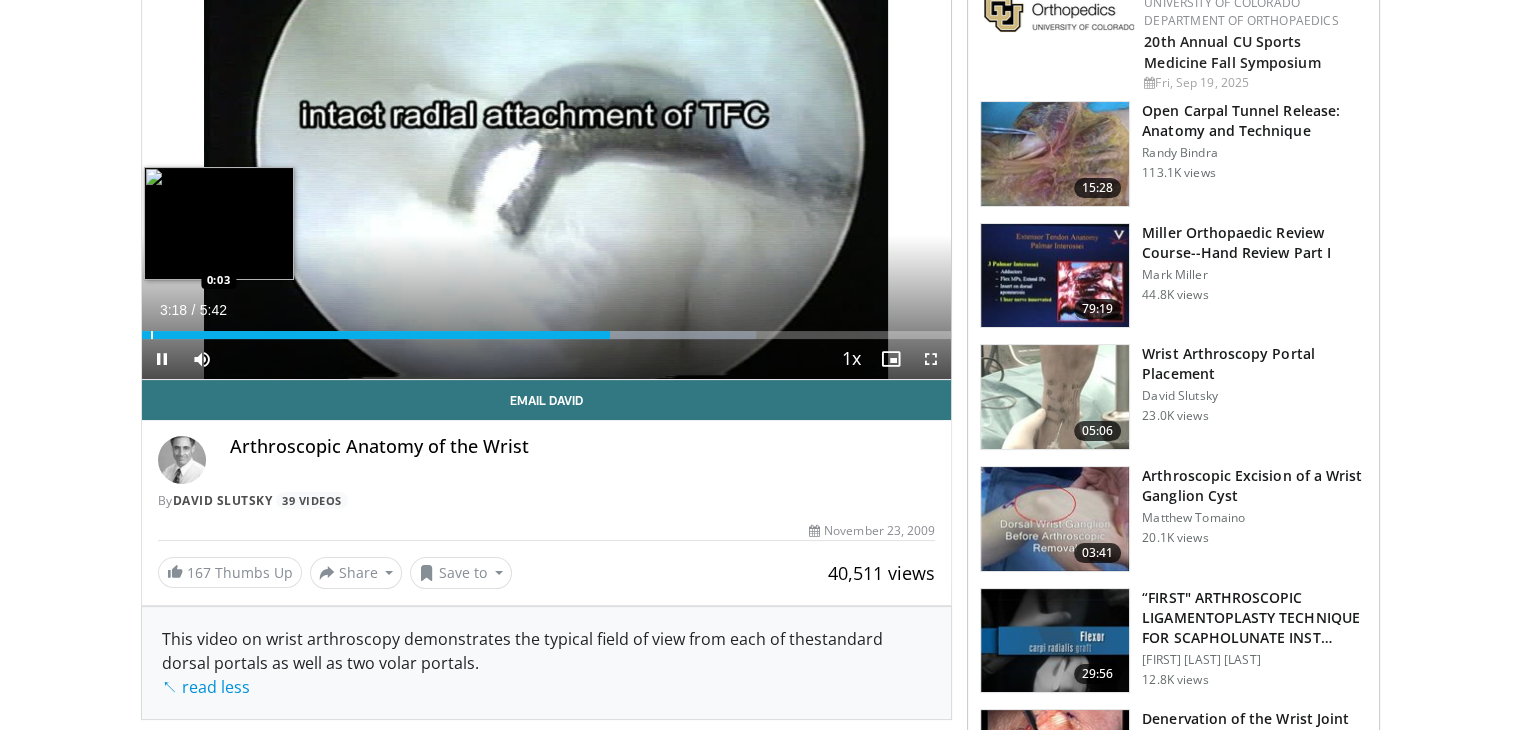 click on "3:18" at bounding box center (376, 335) 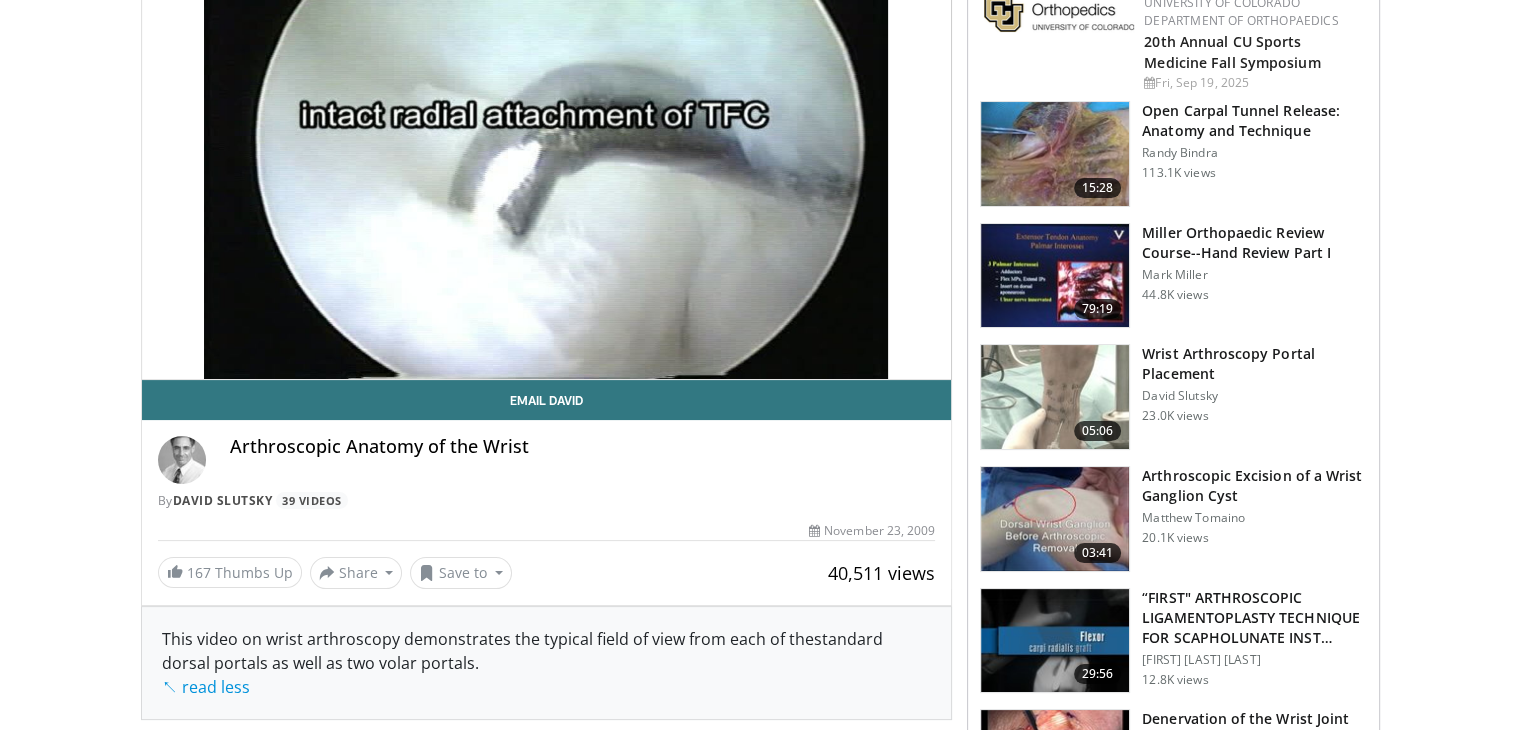scroll, scrollTop: 0, scrollLeft: 0, axis: both 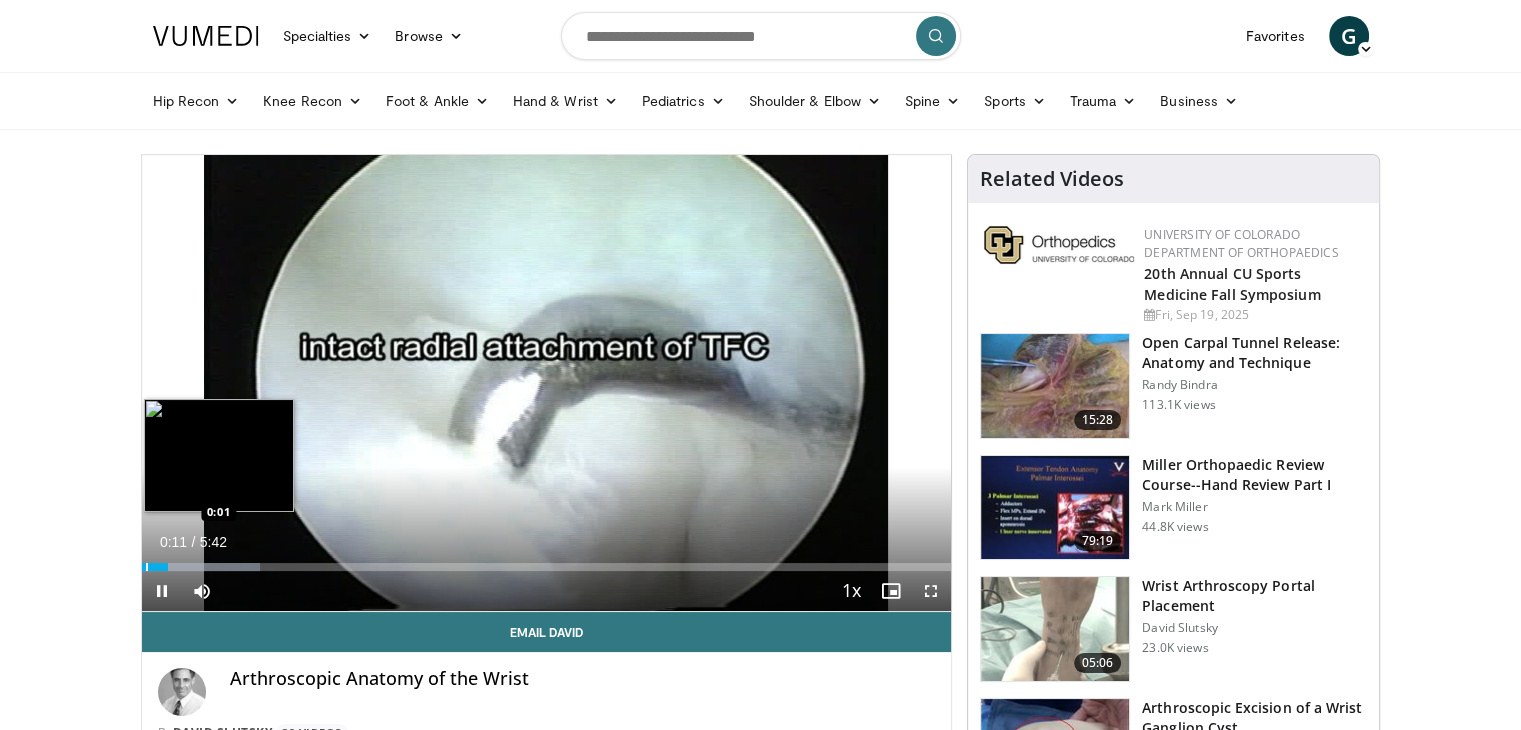 click at bounding box center (147, 567) 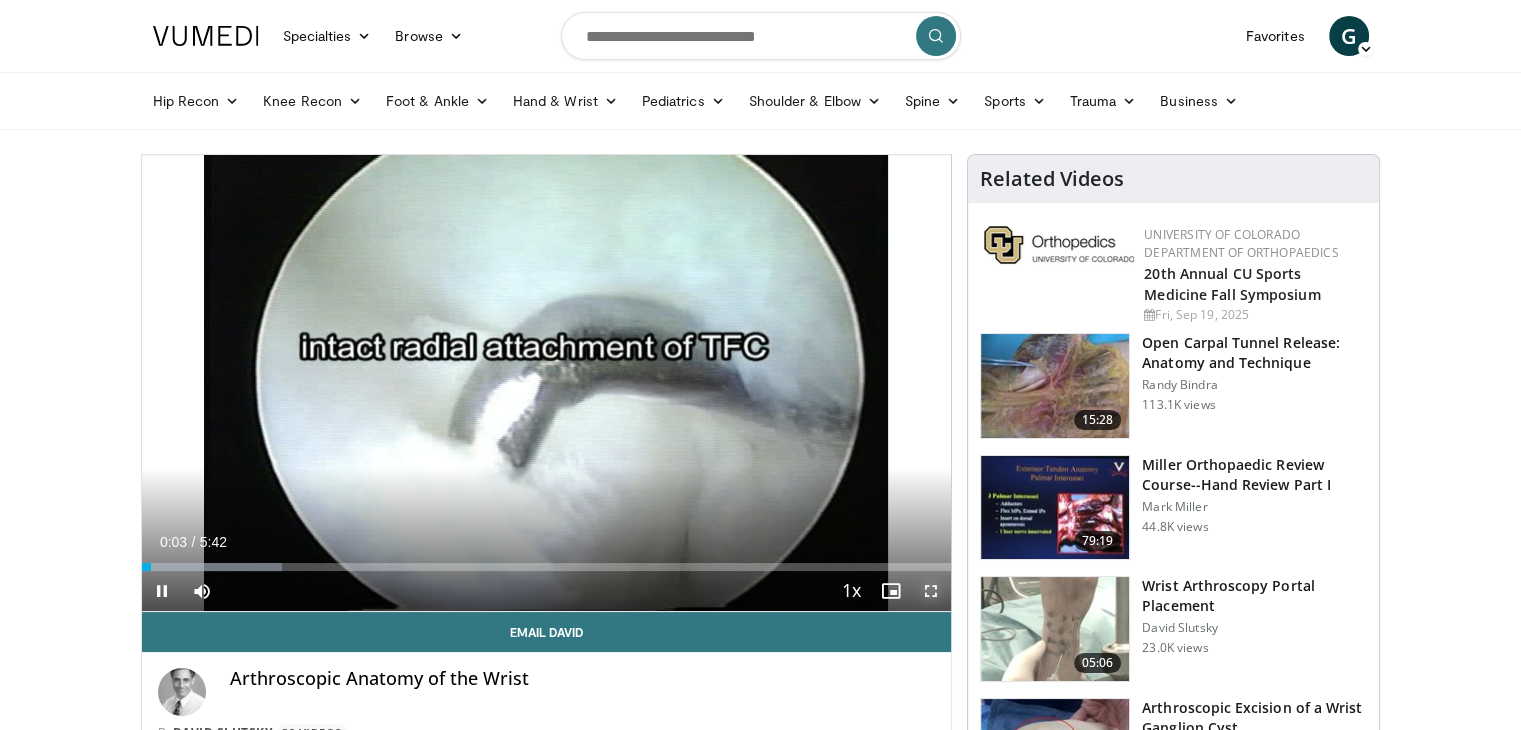 click at bounding box center (931, 591) 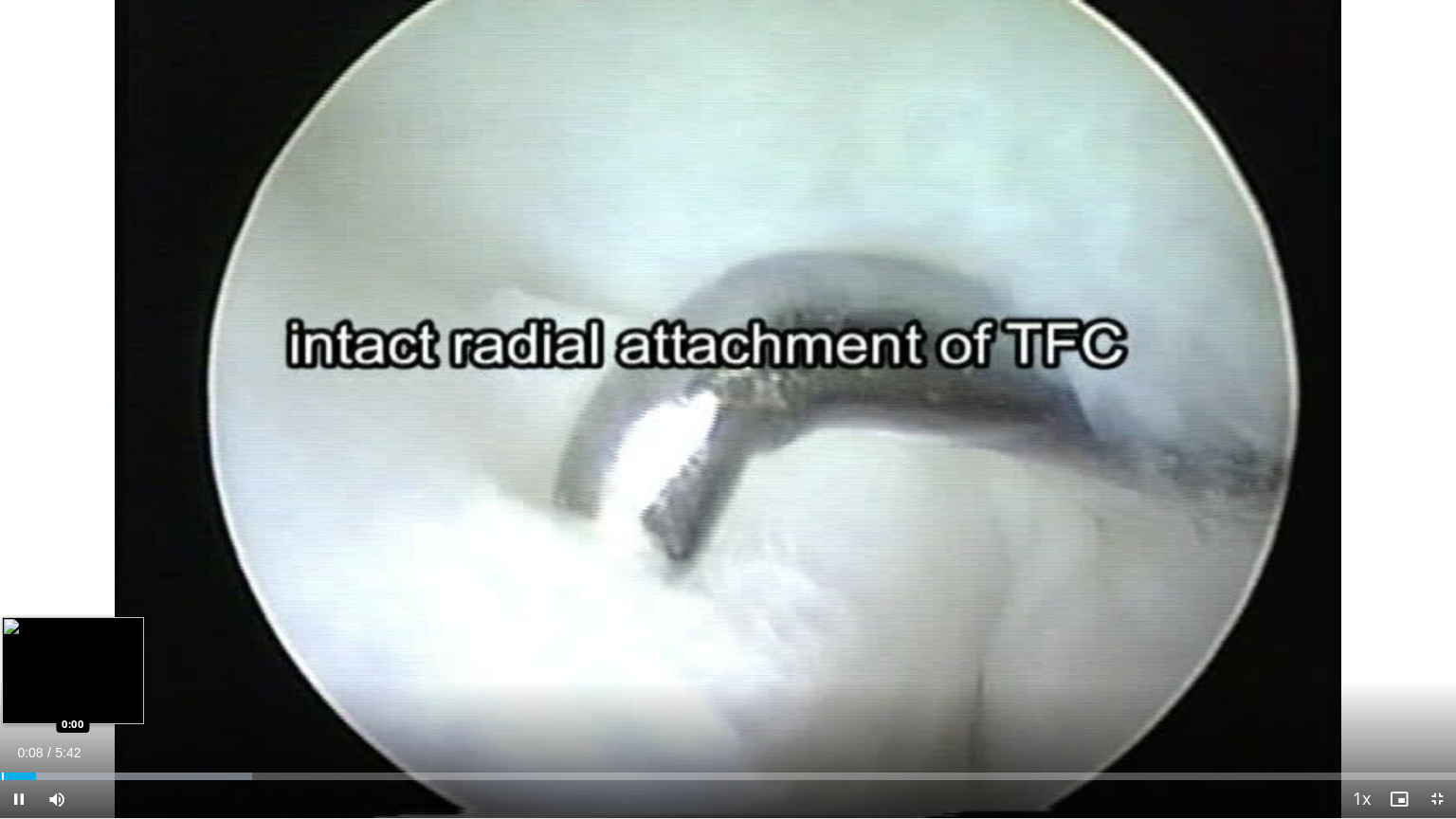 click on "Loaded :  17.34% 0:08 0:00" at bounding box center (728, 776) 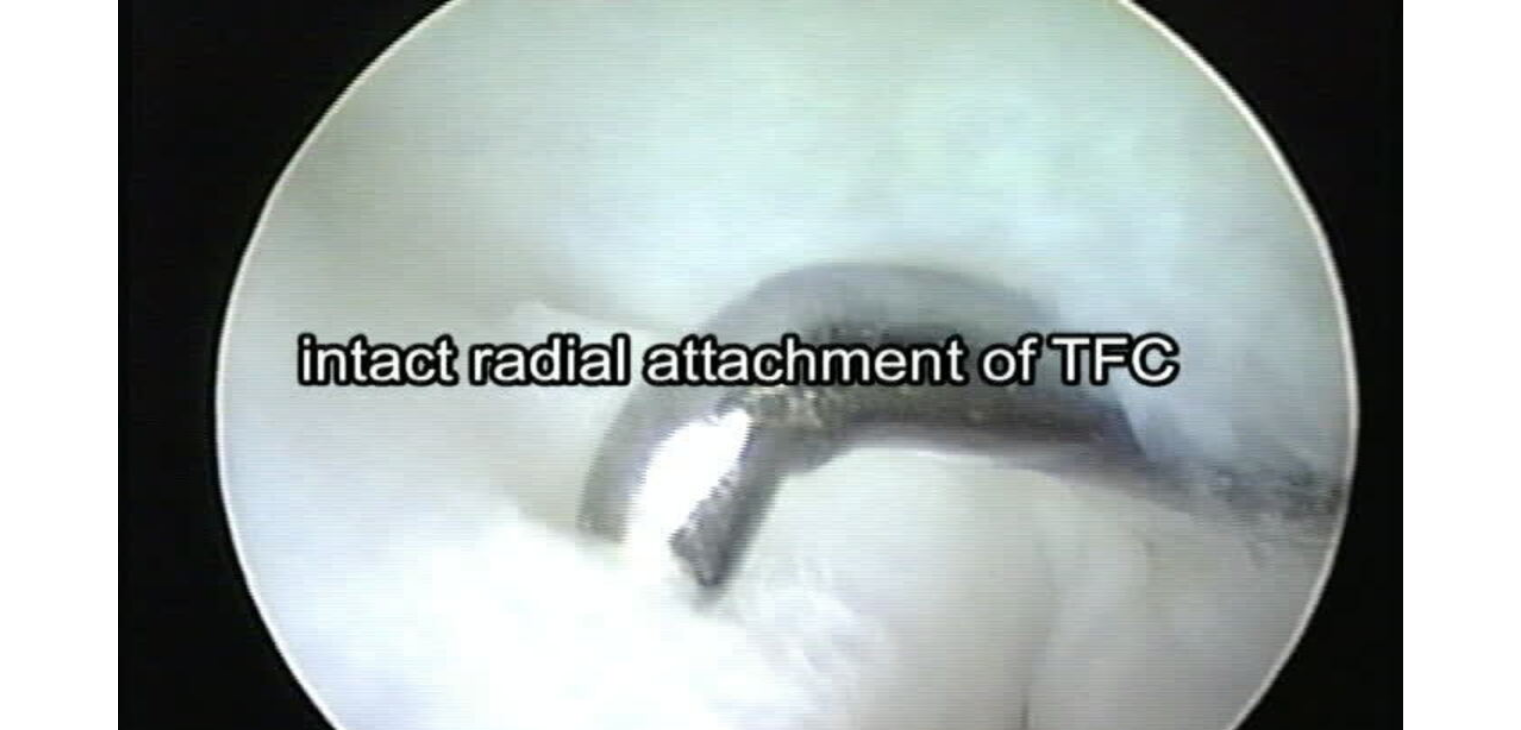 scroll, scrollTop: 0, scrollLeft: 0, axis: both 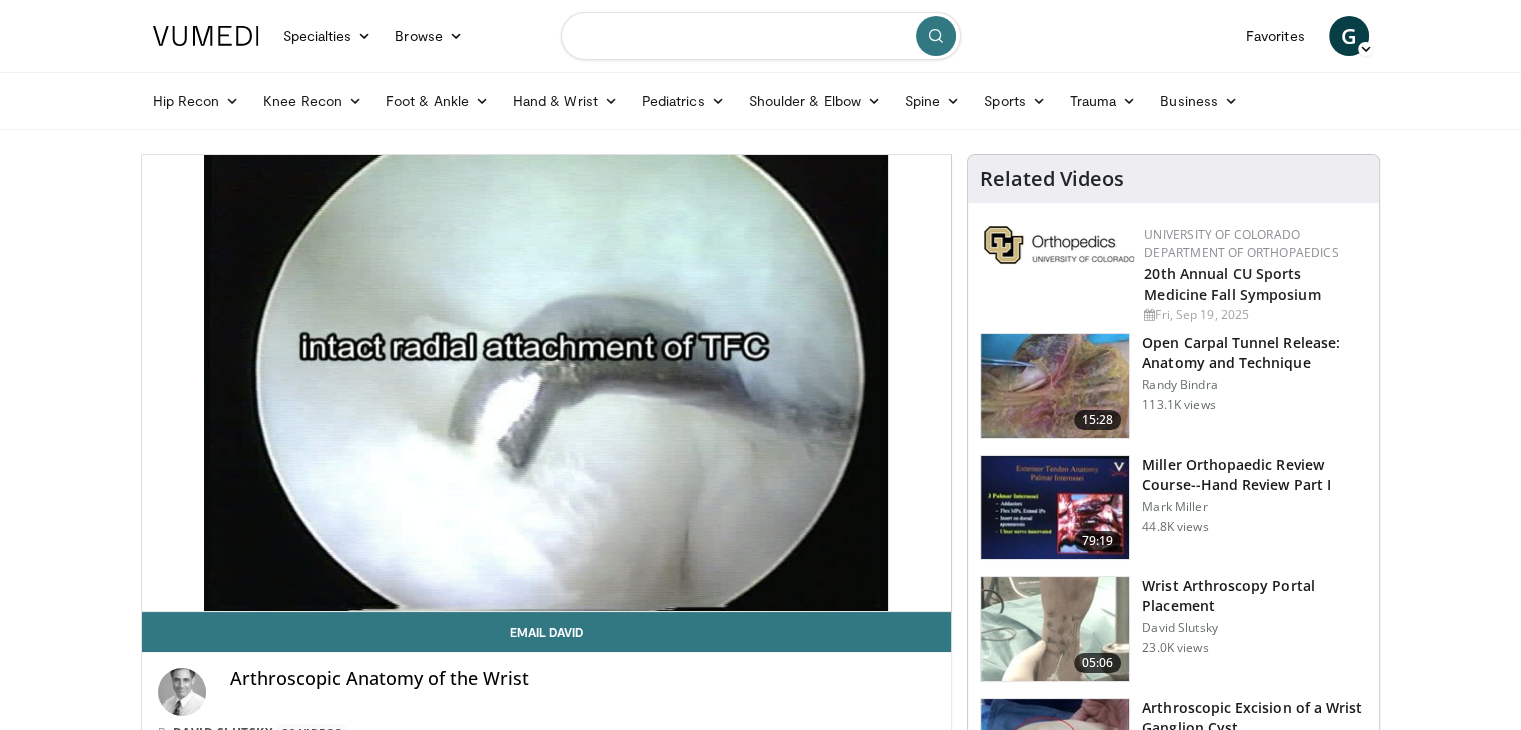 click at bounding box center (761, 36) 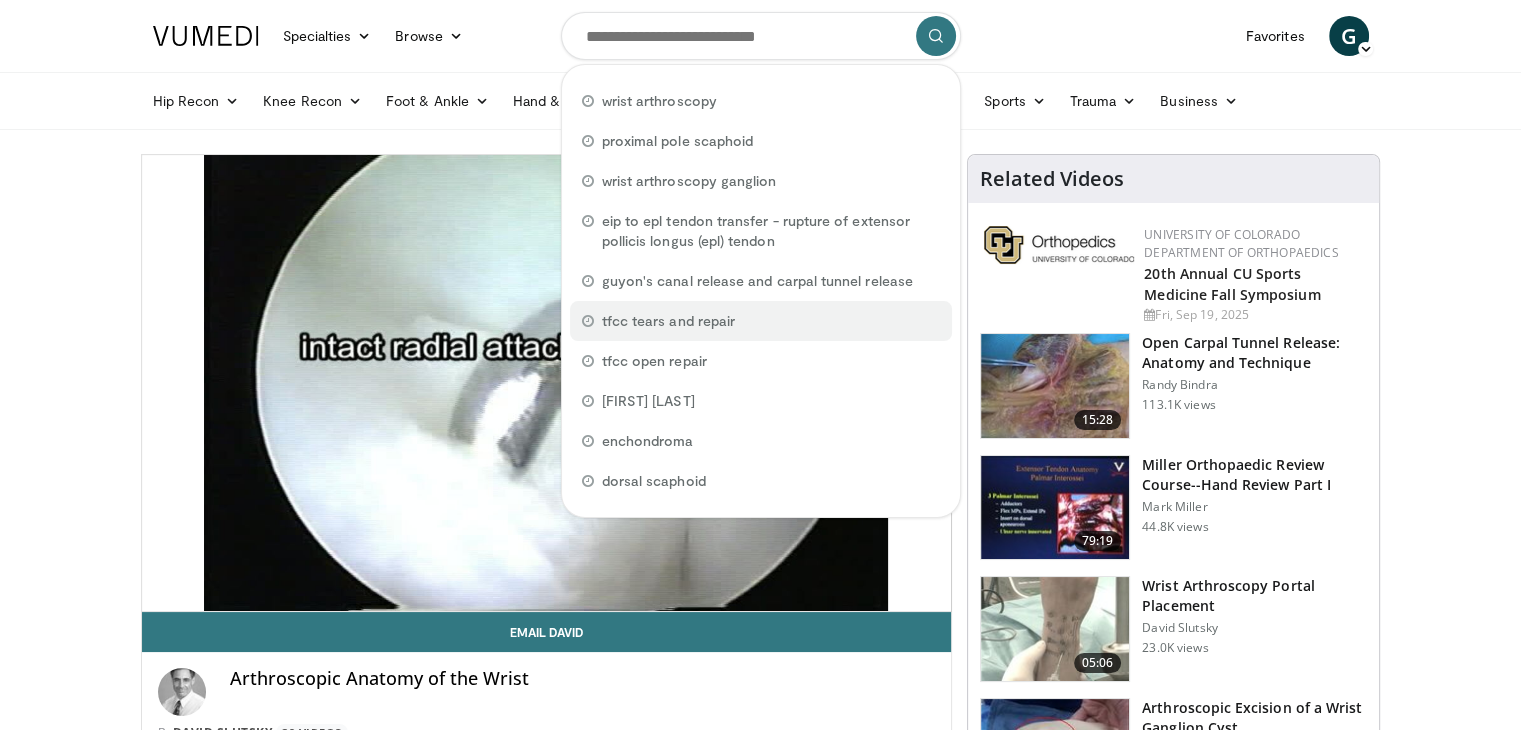 click on "tfcc tears and repair" at bounding box center [668, 321] 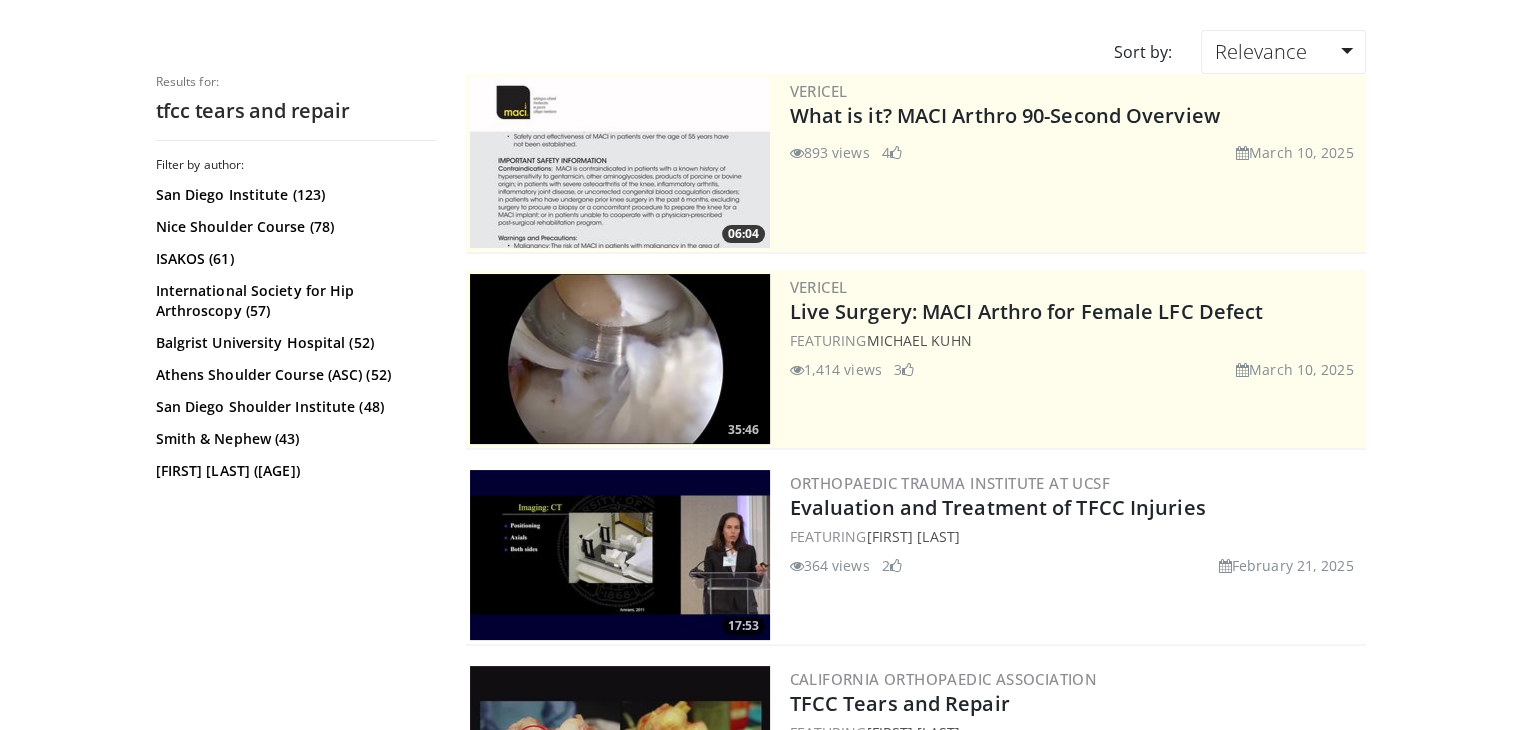 scroll, scrollTop: 0, scrollLeft: 0, axis: both 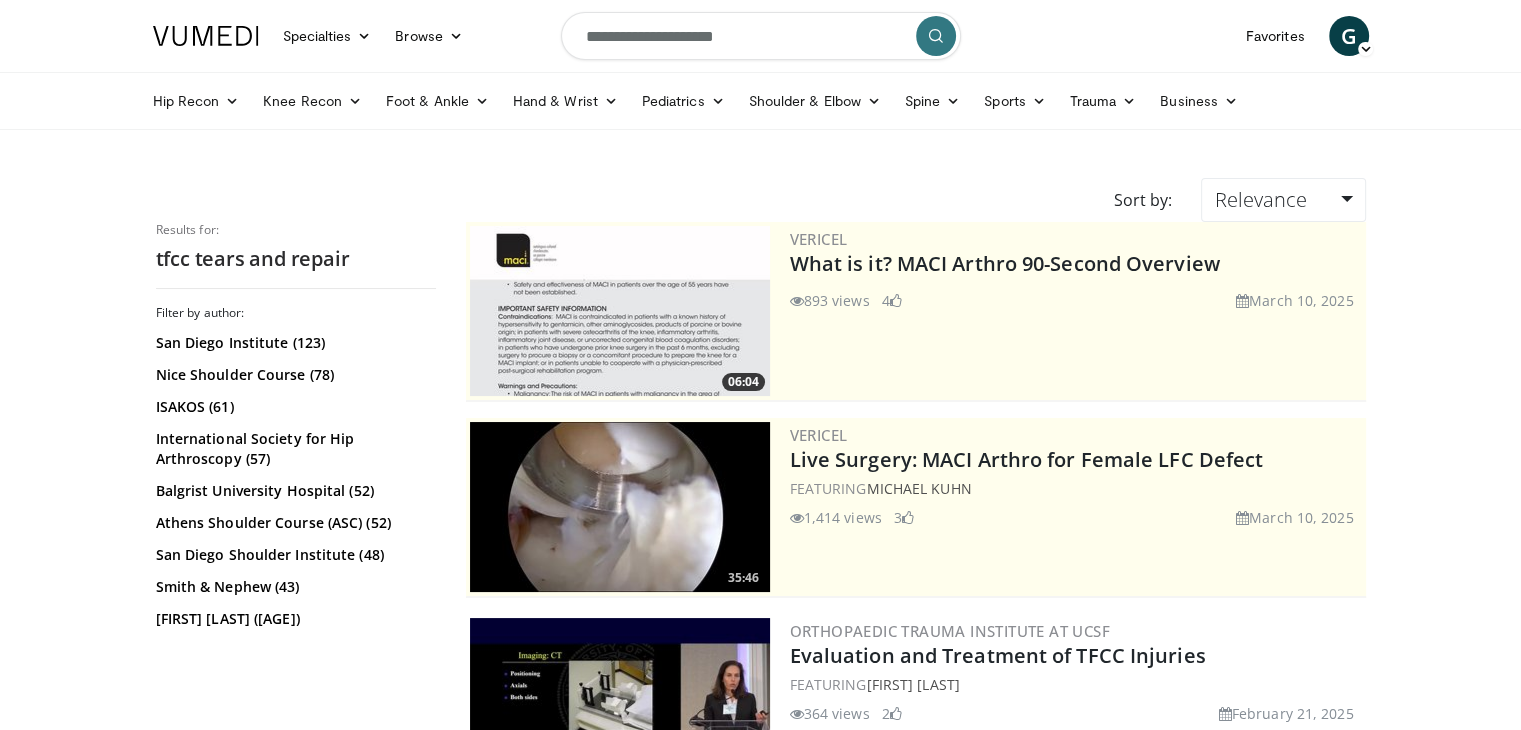 click on "**********" at bounding box center [761, 36] 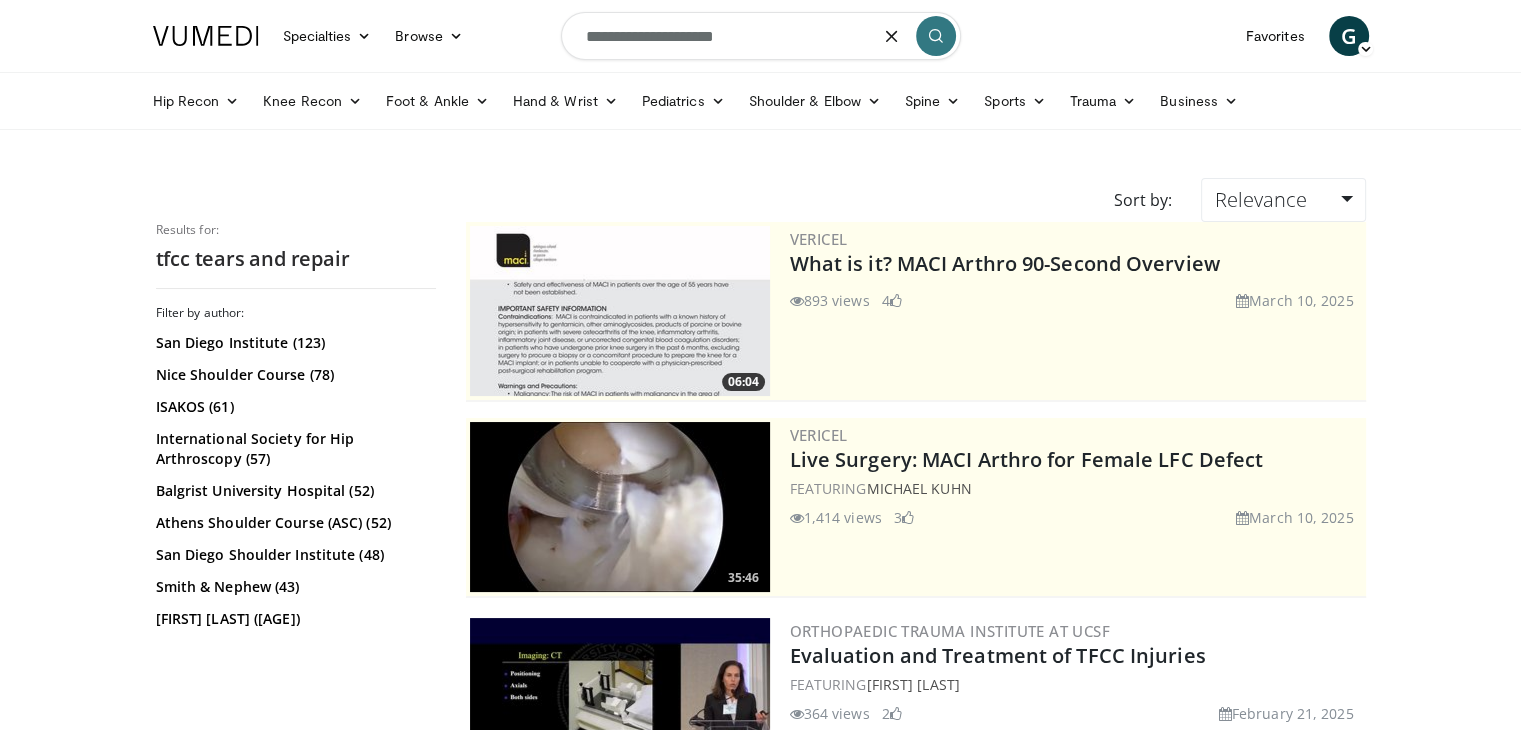 click on "**********" at bounding box center [761, 36] 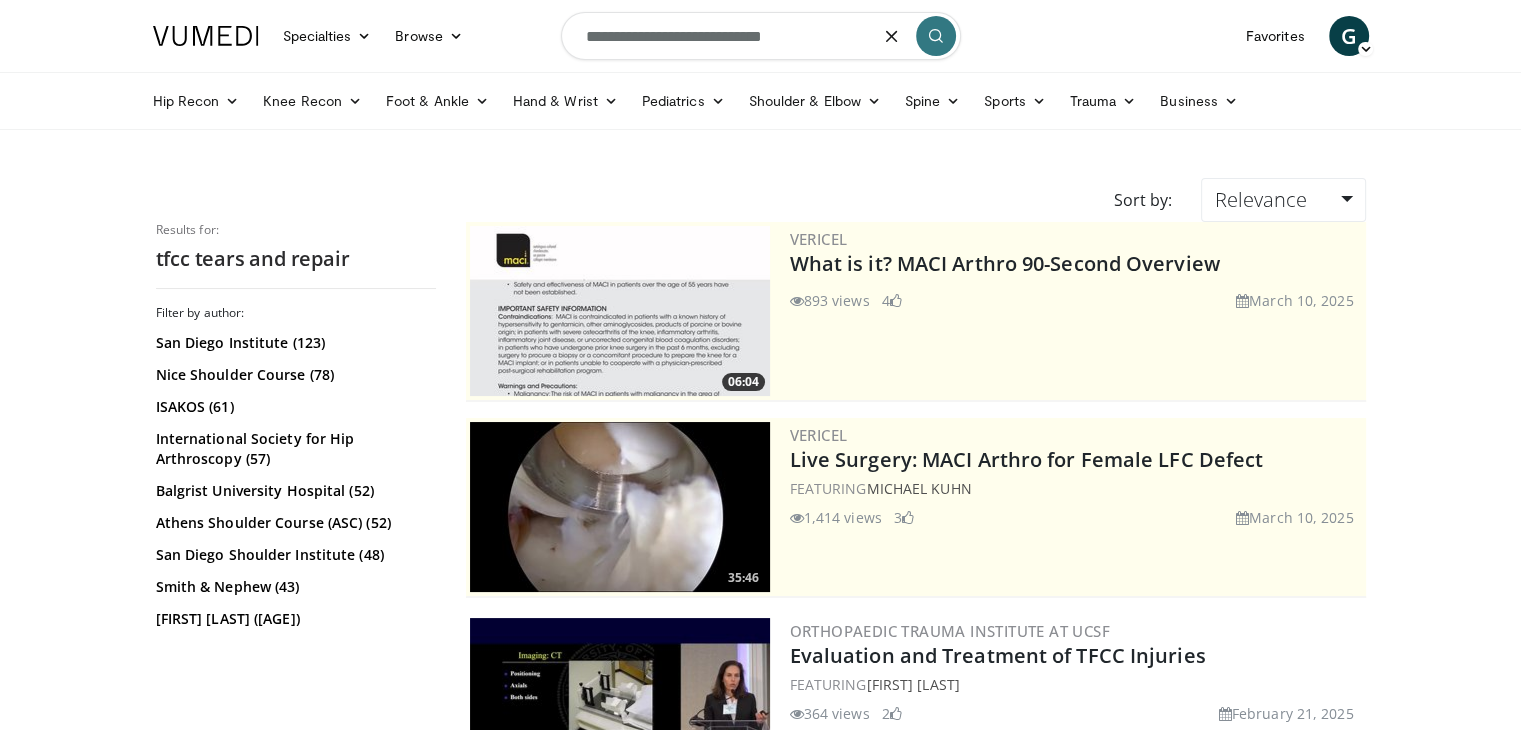 type on "**********" 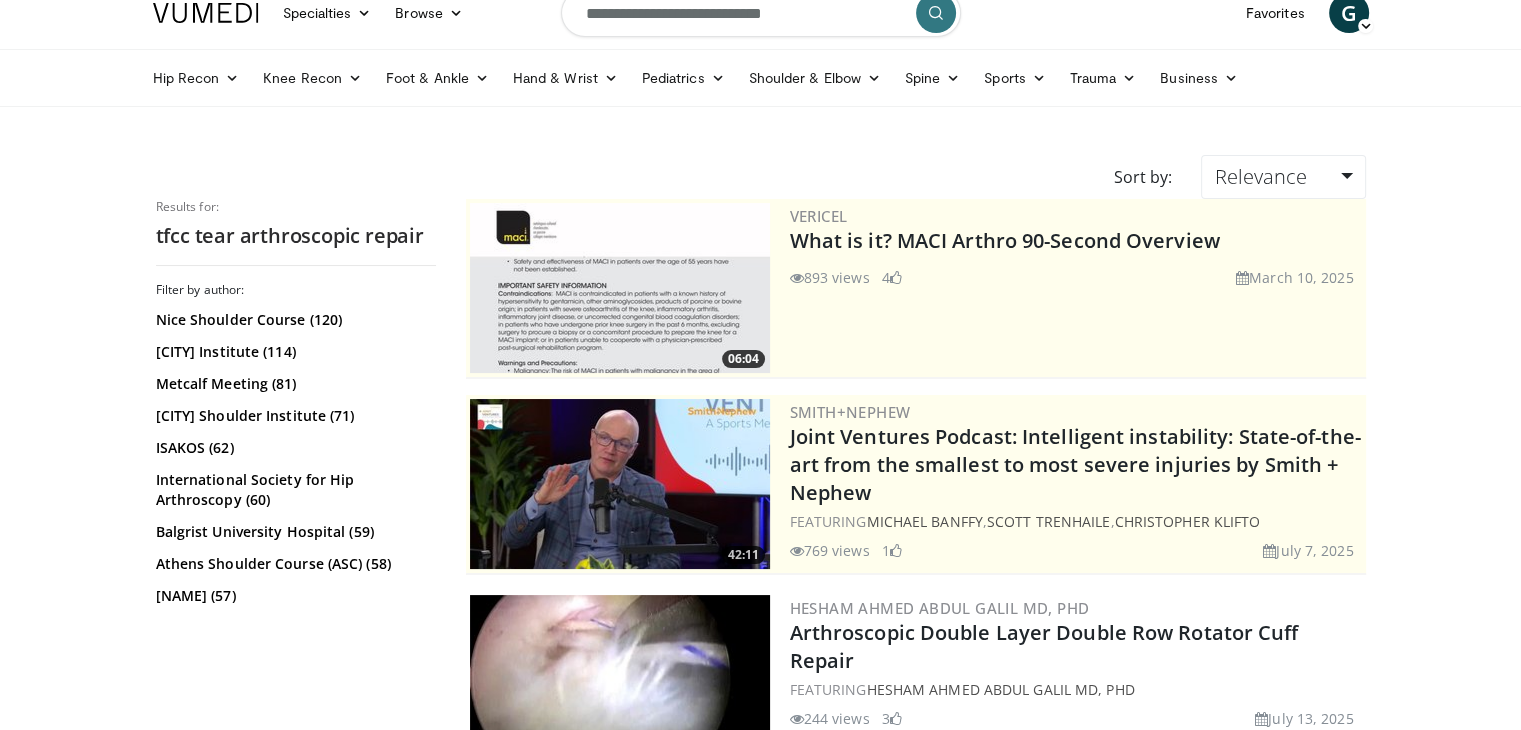 scroll, scrollTop: 0, scrollLeft: 0, axis: both 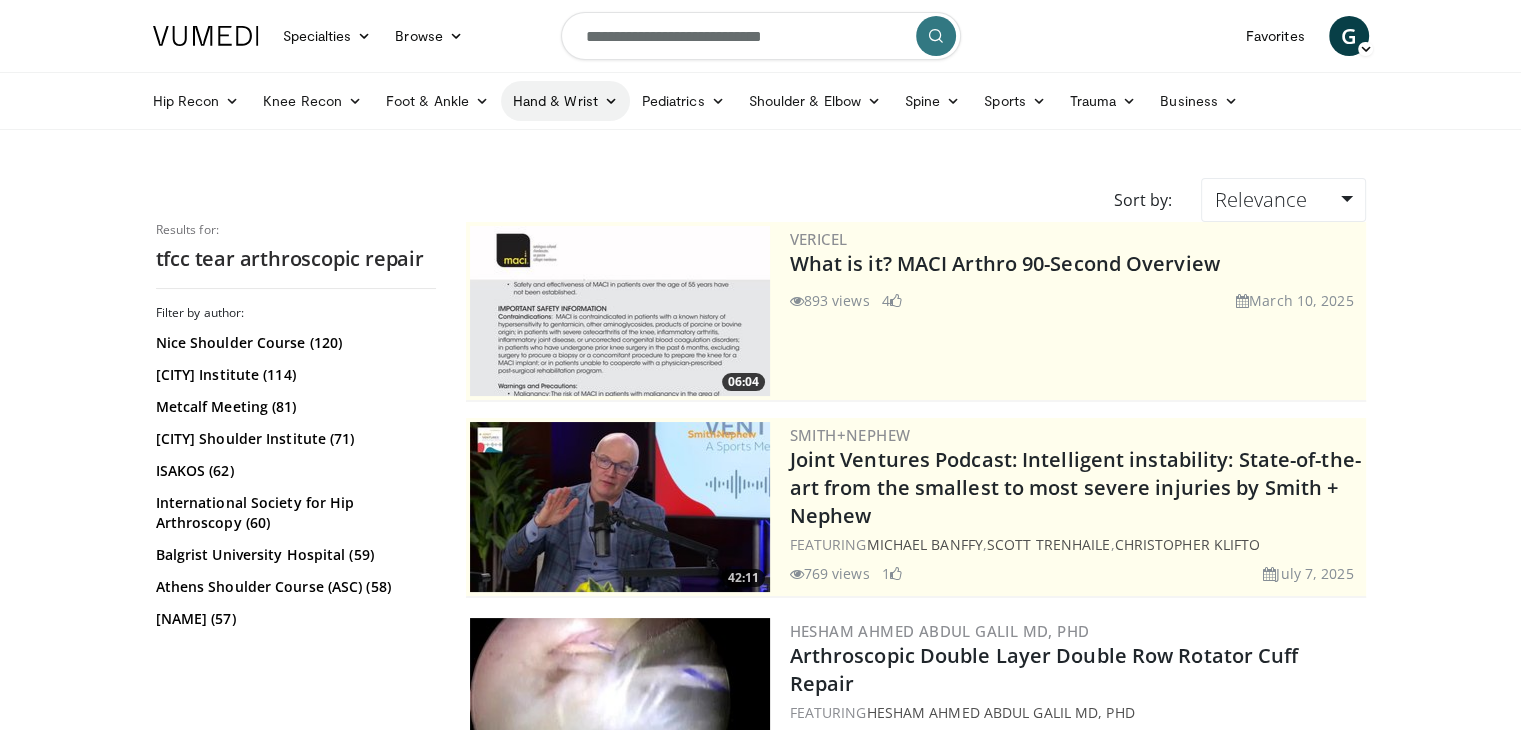 click on "Hand & Wrist" at bounding box center (565, 101) 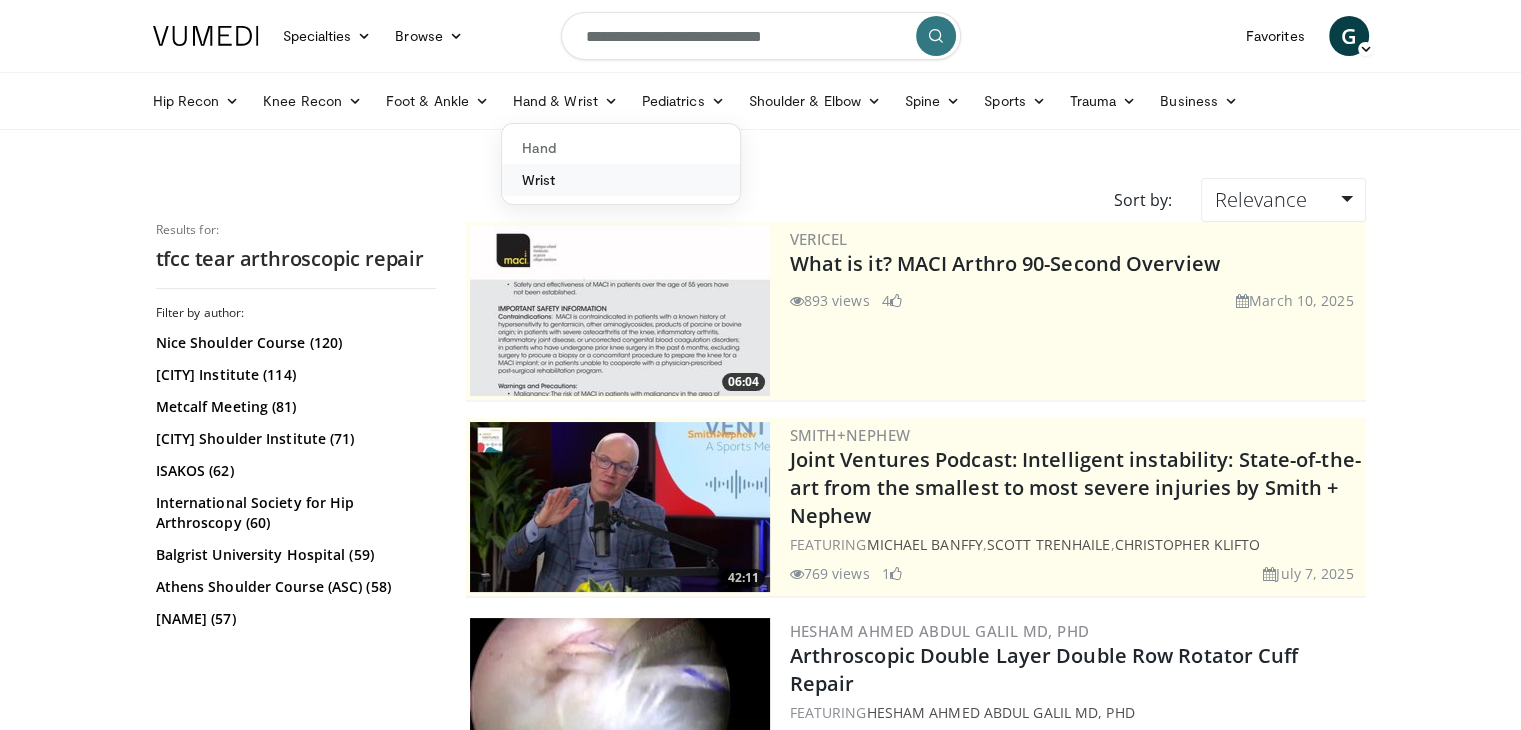 click on "Wrist" at bounding box center (621, 180) 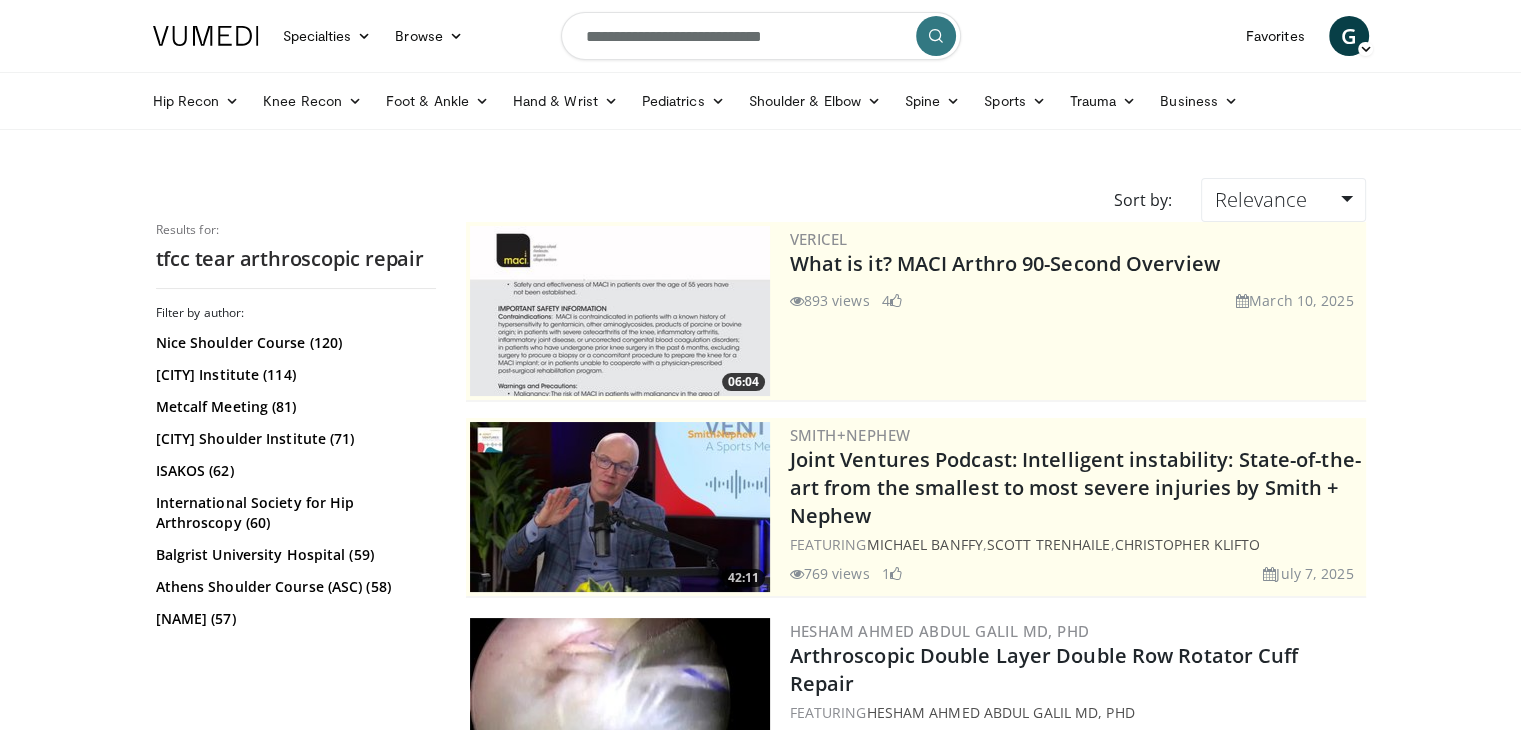 click on "Specialties
Adult & Family Medicine
Allergy, Asthma, Immunology
Anesthesiology
Cardiology
Dental
Dermatology
Endocrinology
Gastroenterology & Hepatology
General Surgery
Hematology & Oncology
Infectious Disease
Nephrology
Neurology
Neurosurgery
Obstetrics & Gynecology
Ophthalmology
Oral Maxillofacial
Orthopaedics
Otolaryngology
Pediatrics
Plastic Surgery
Podiatry
Psychiatry
Pulmonology
Radiation Oncology
Radiology
Rheumatology
Urology" at bounding box center (760, 2883) 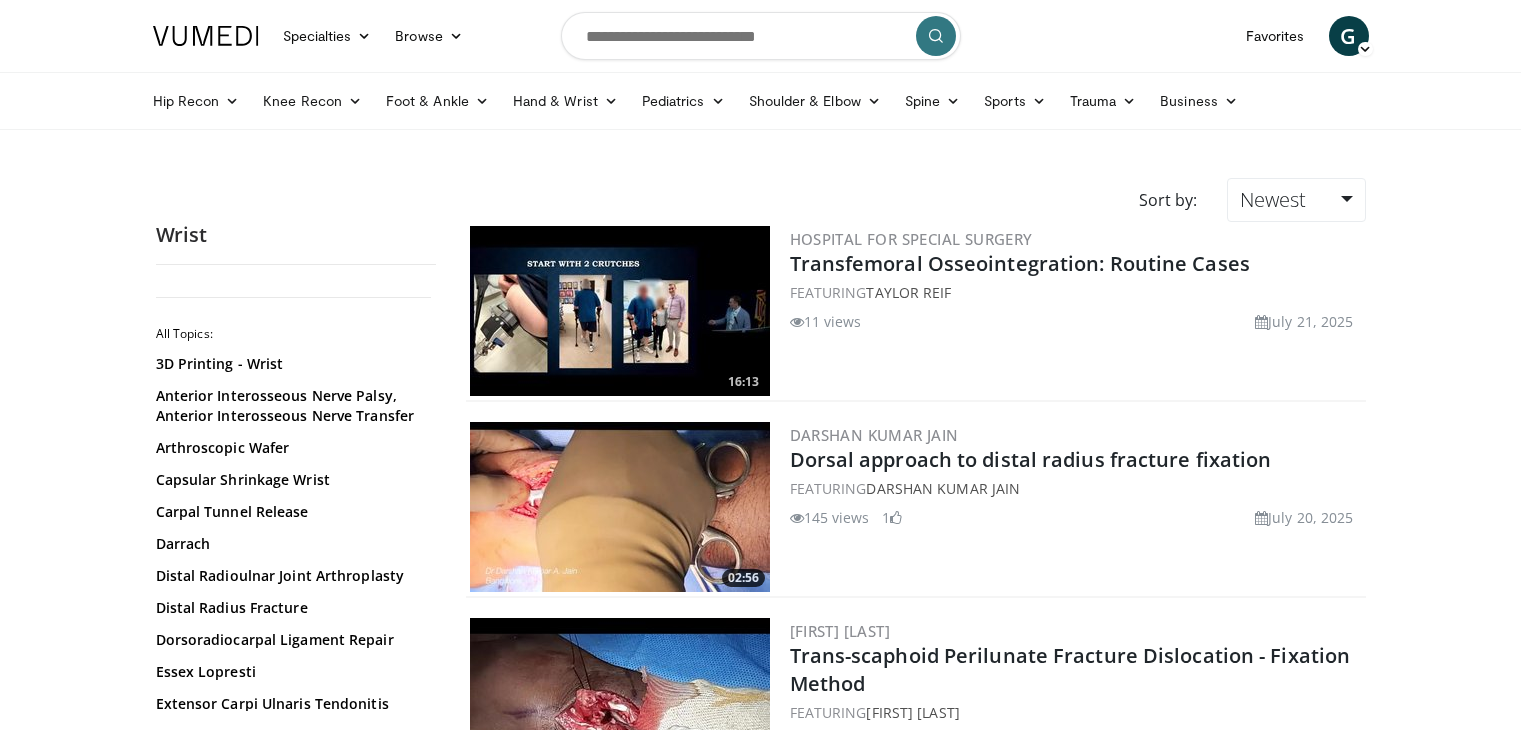 scroll, scrollTop: 0, scrollLeft: 0, axis: both 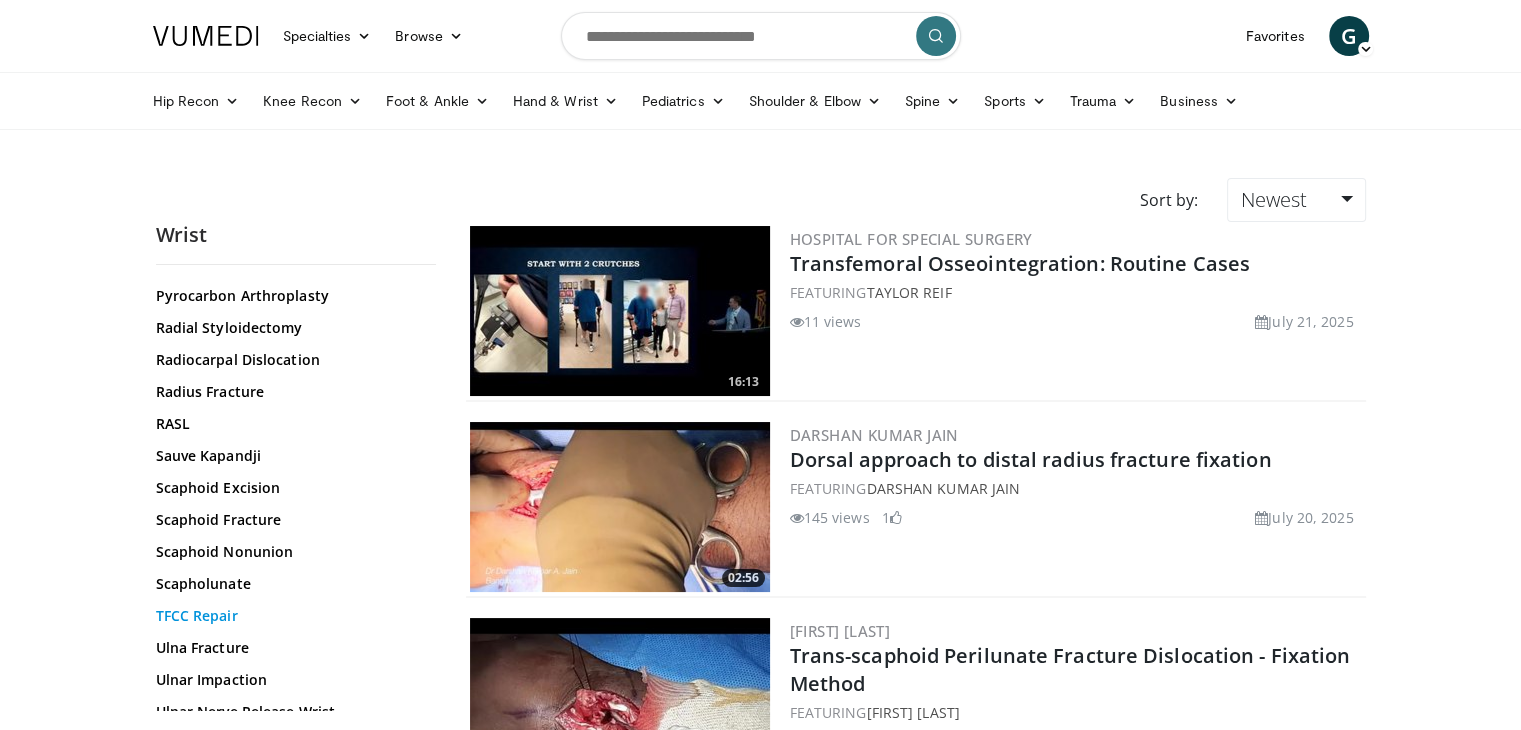 click on "TFCC Repair" at bounding box center [291, 616] 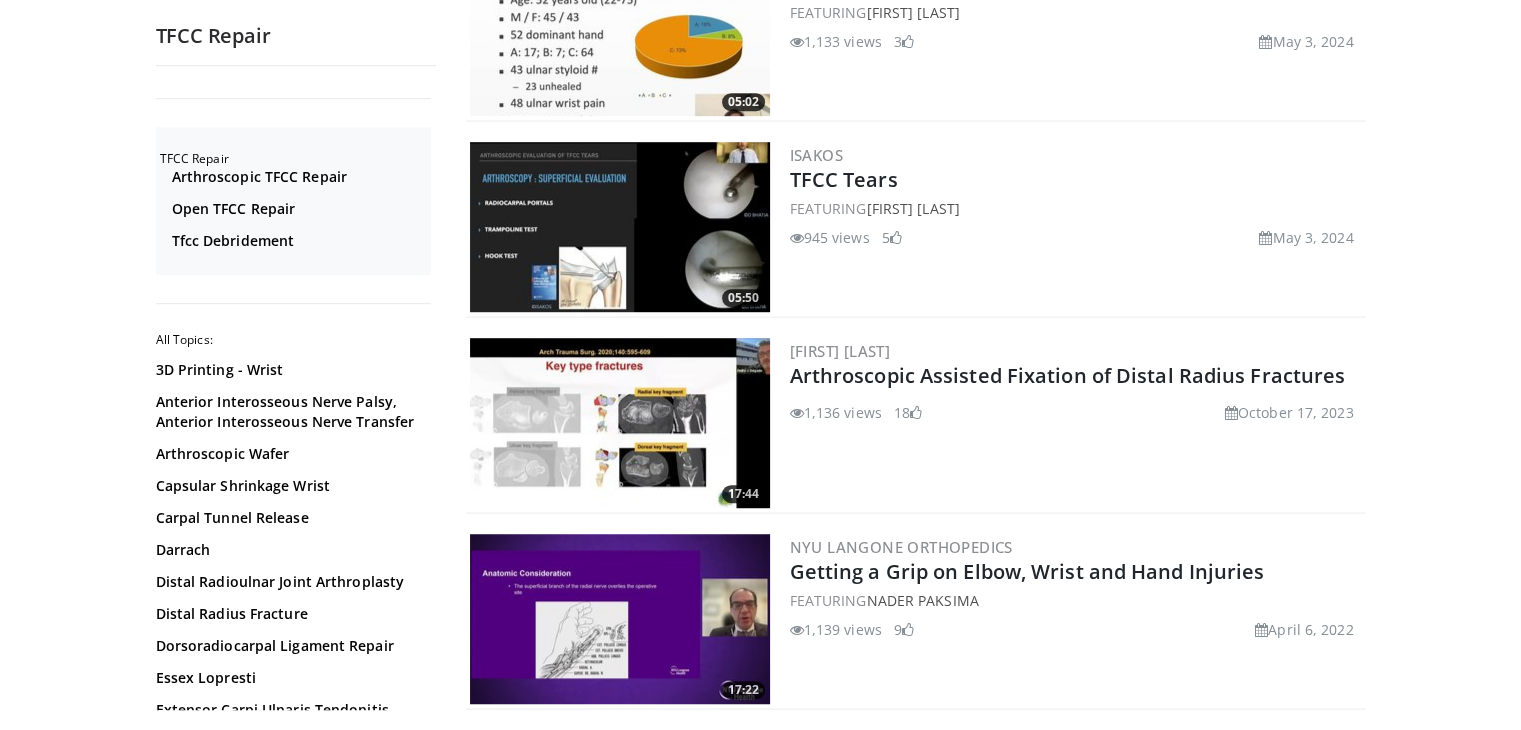 scroll, scrollTop: 1260, scrollLeft: 0, axis: vertical 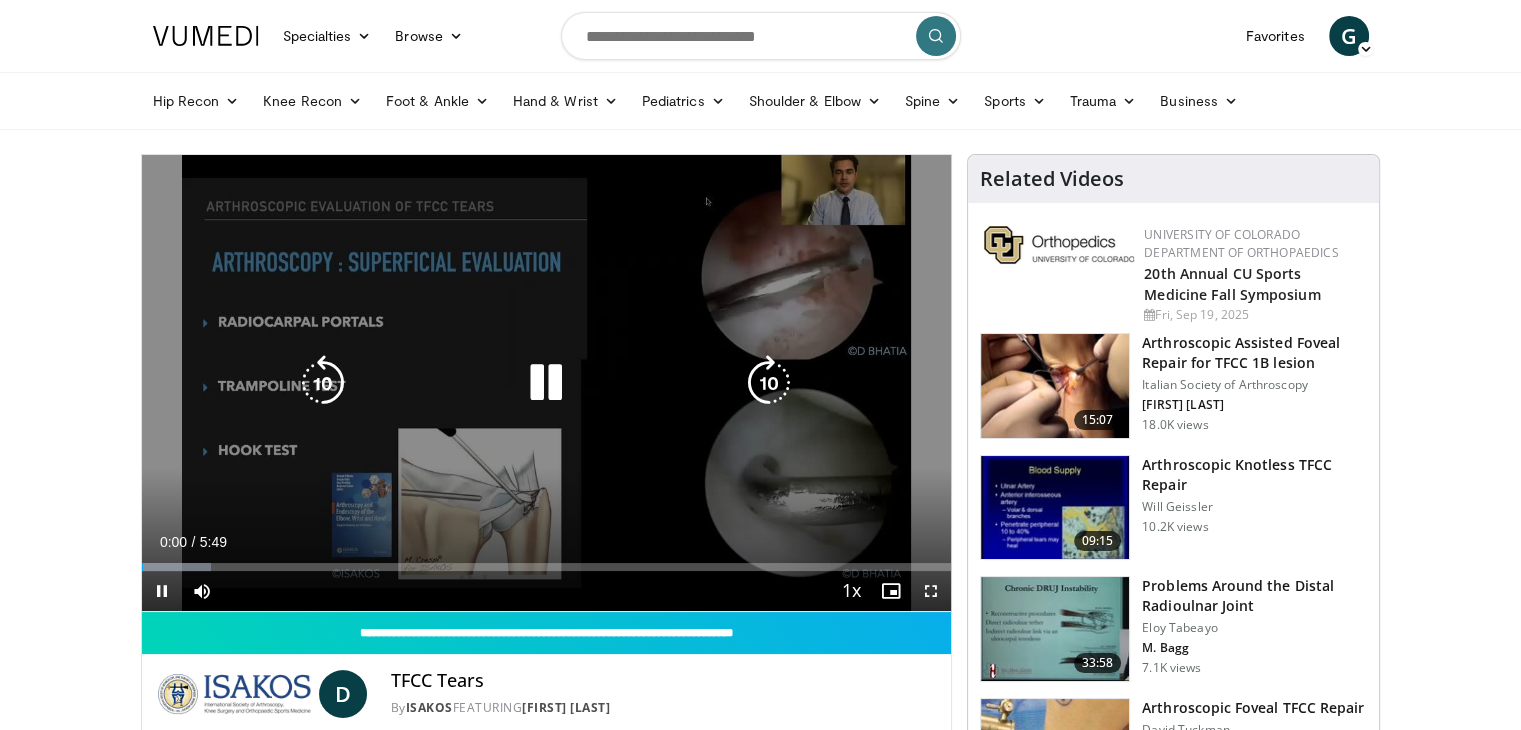 click at bounding box center [546, 383] 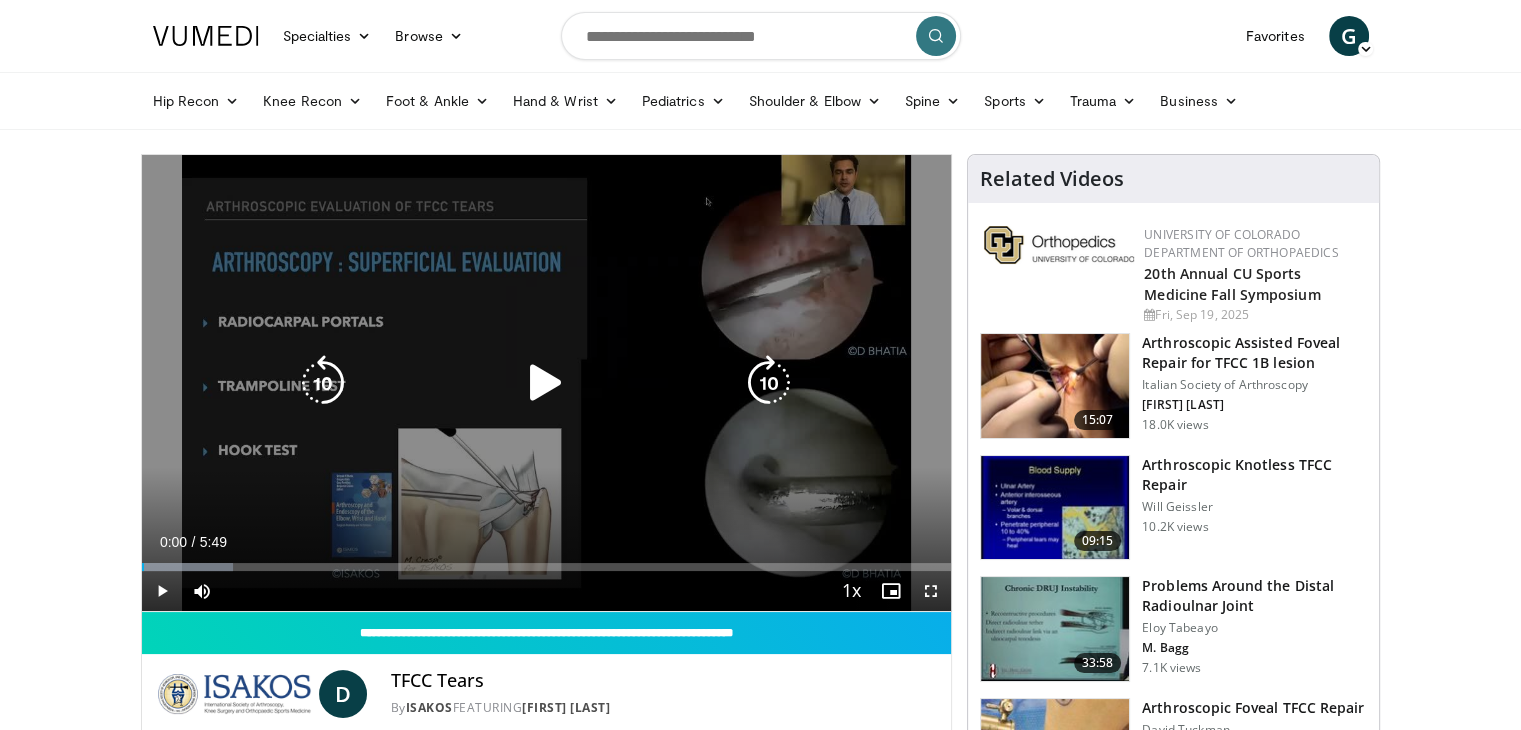 click at bounding box center (546, 383) 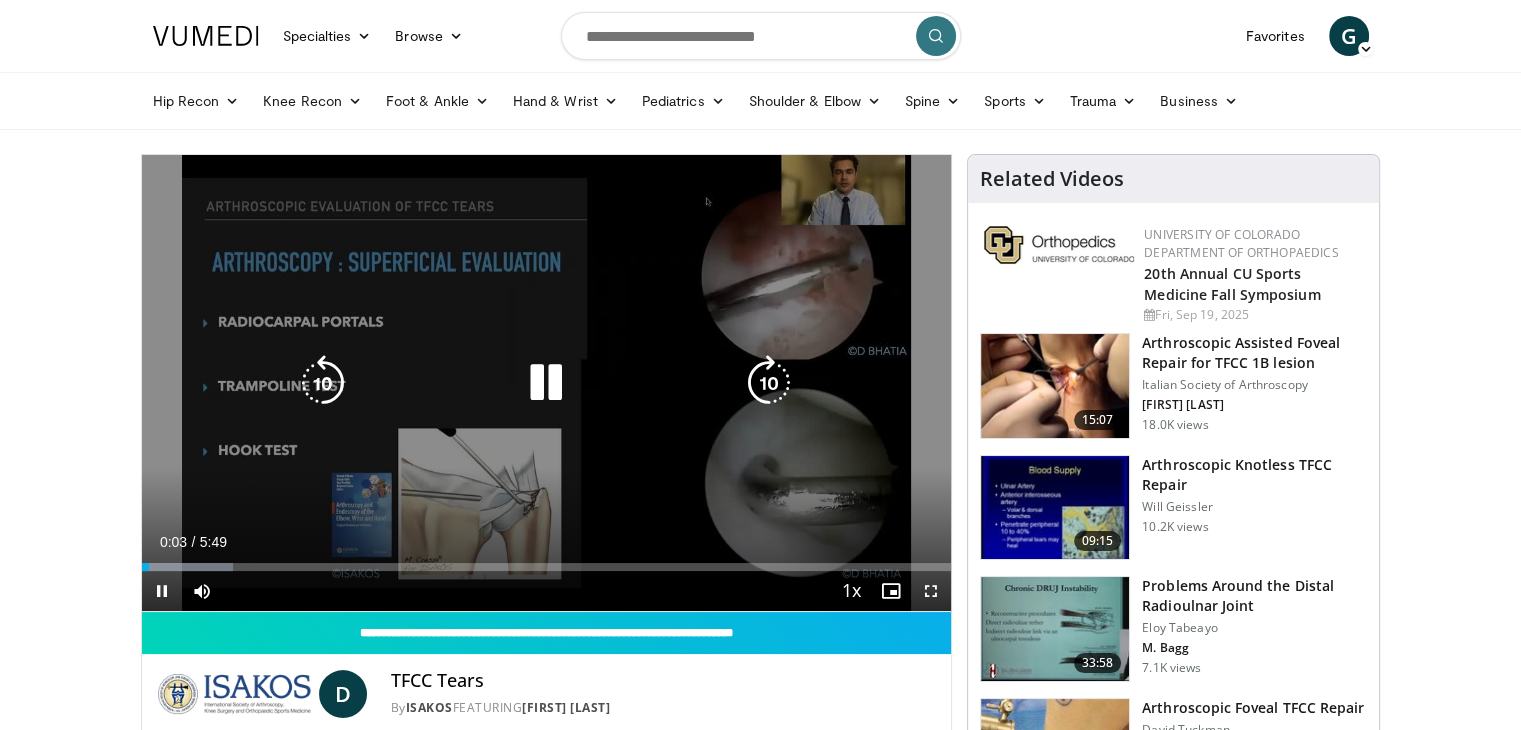 drag, startPoint x: 557, startPoint y: 356, endPoint x: 540, endPoint y: 396, distance: 43.462627 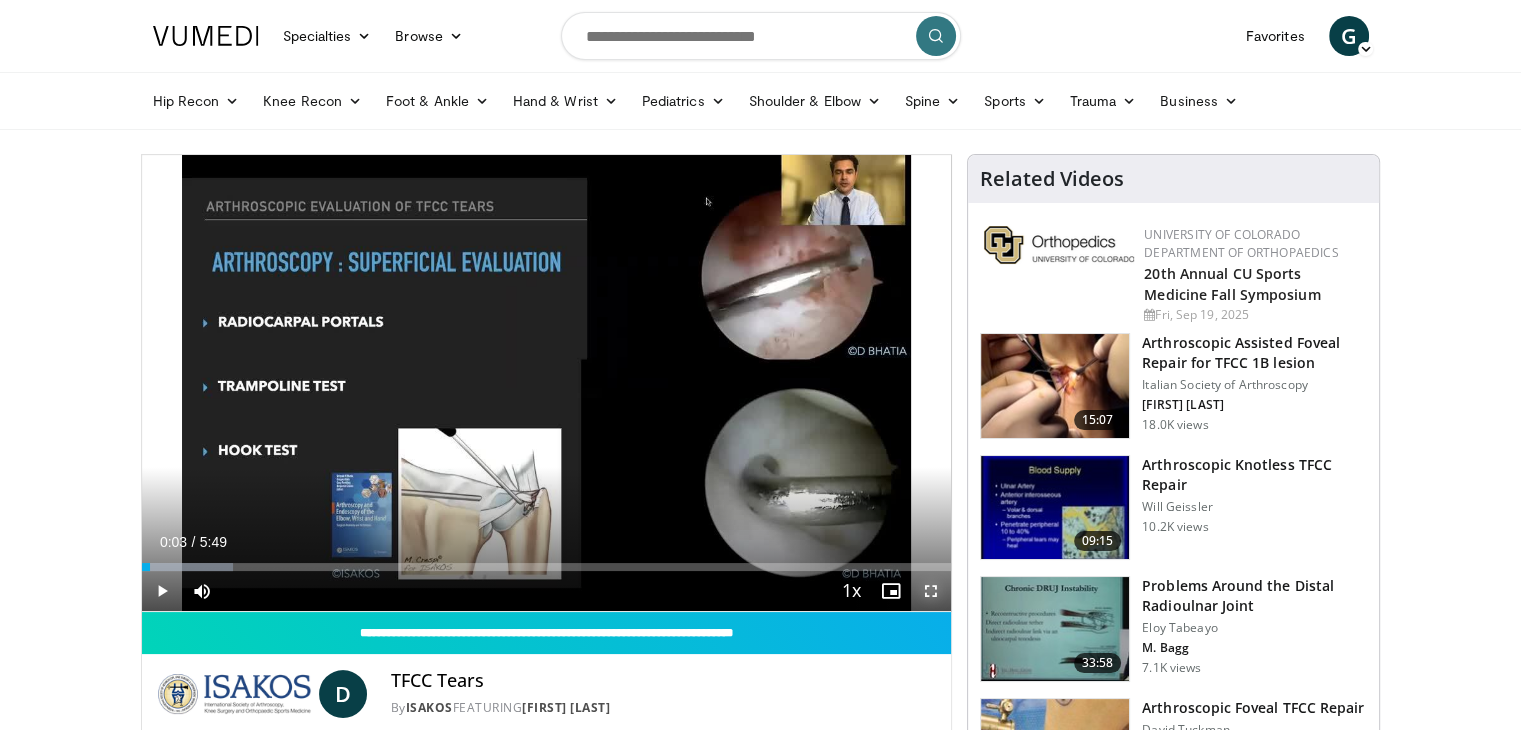 click at bounding box center [931, 591] 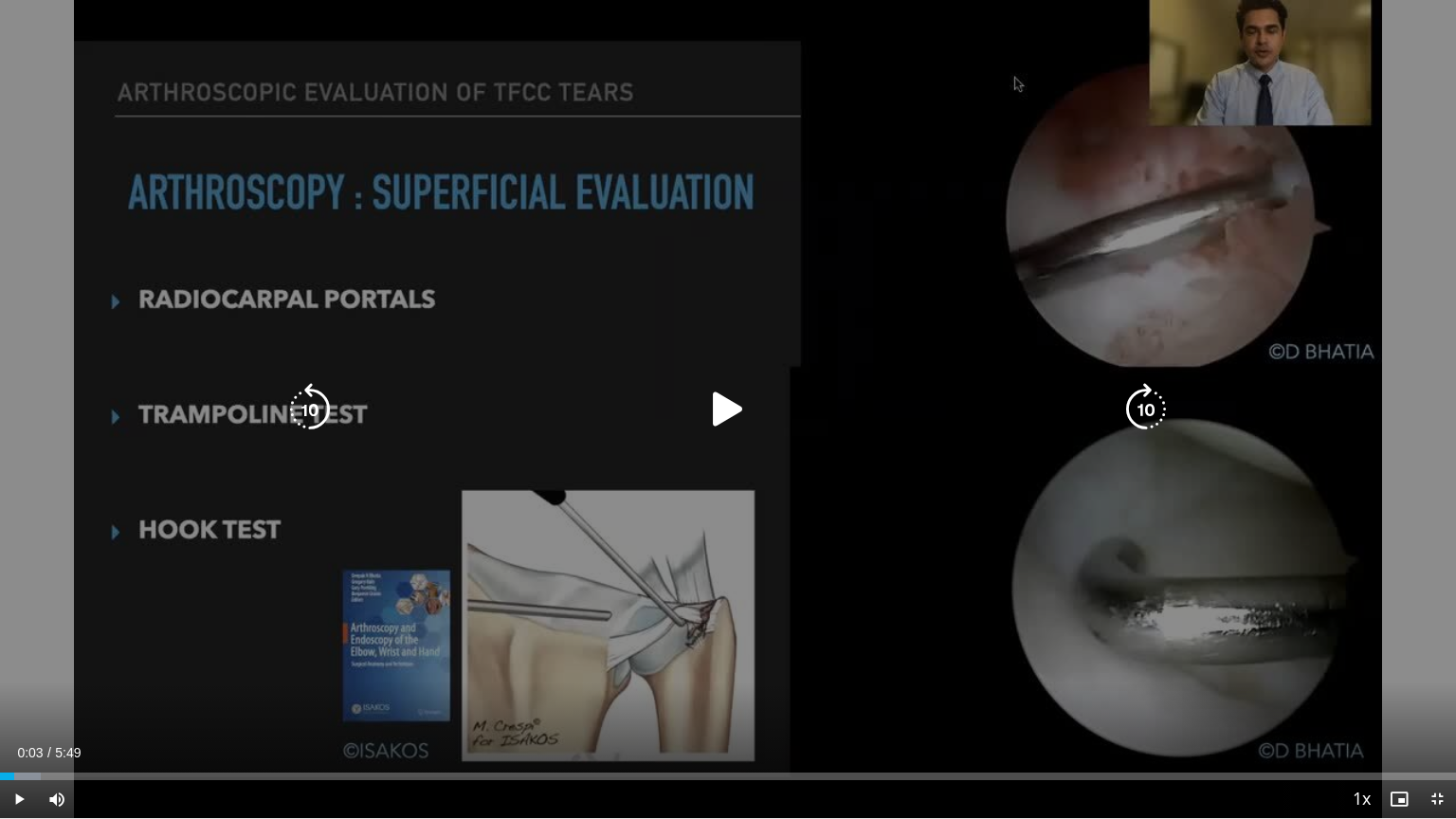 click at bounding box center [728, 410] 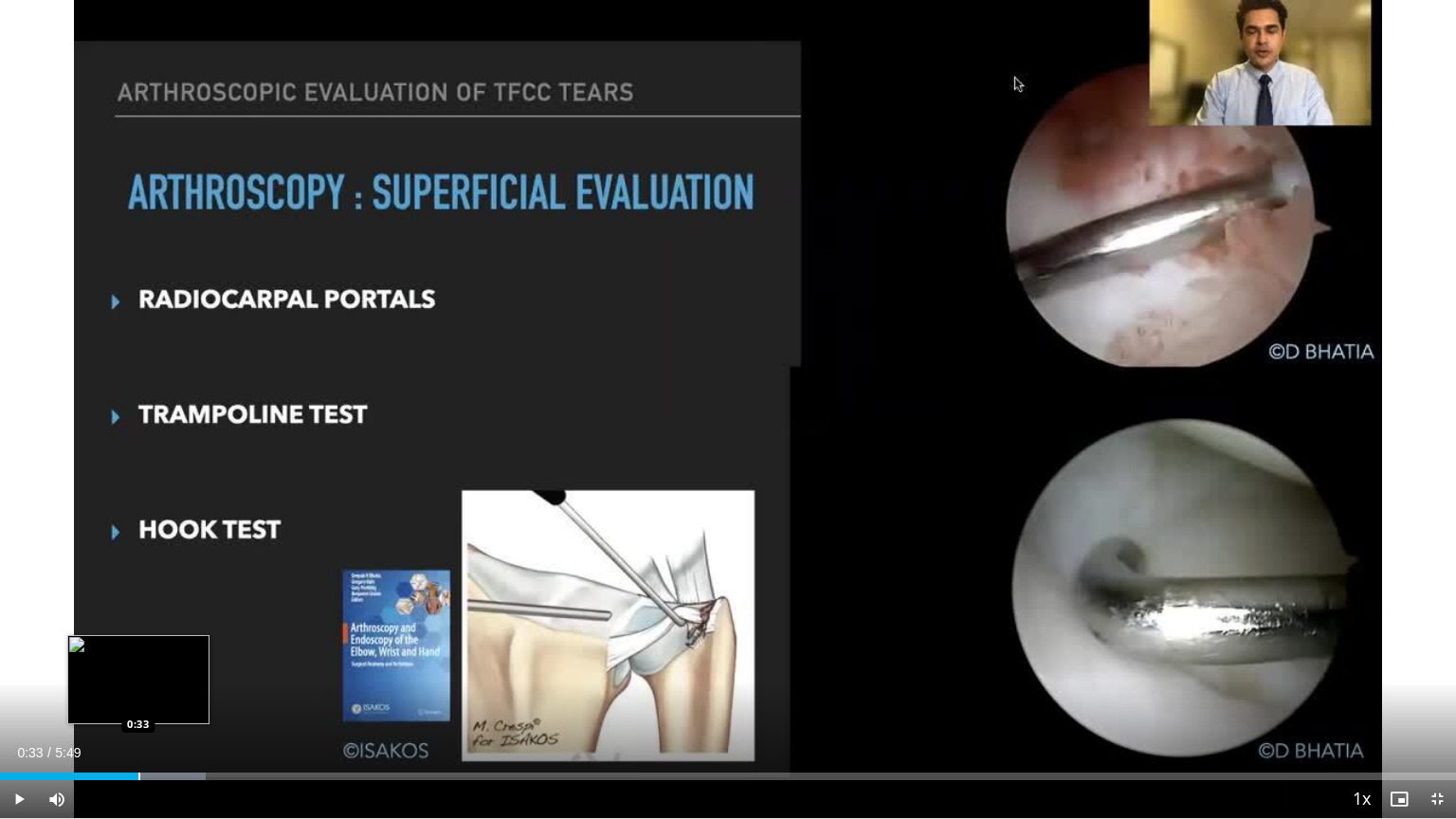 click on "Loaded :  14.15% 0:33 0:33" at bounding box center [728, 771] 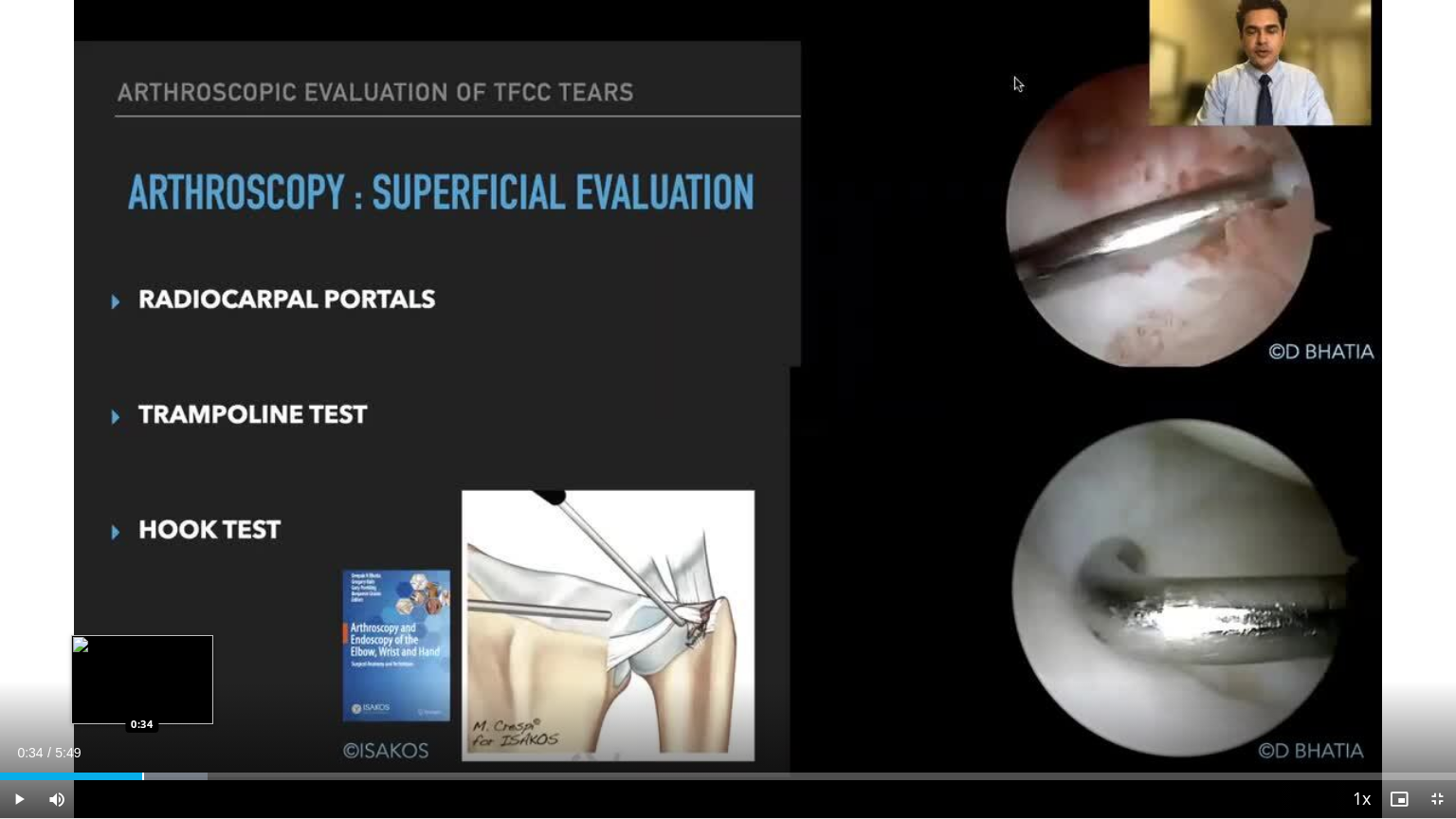 click at bounding box center [143, 776] 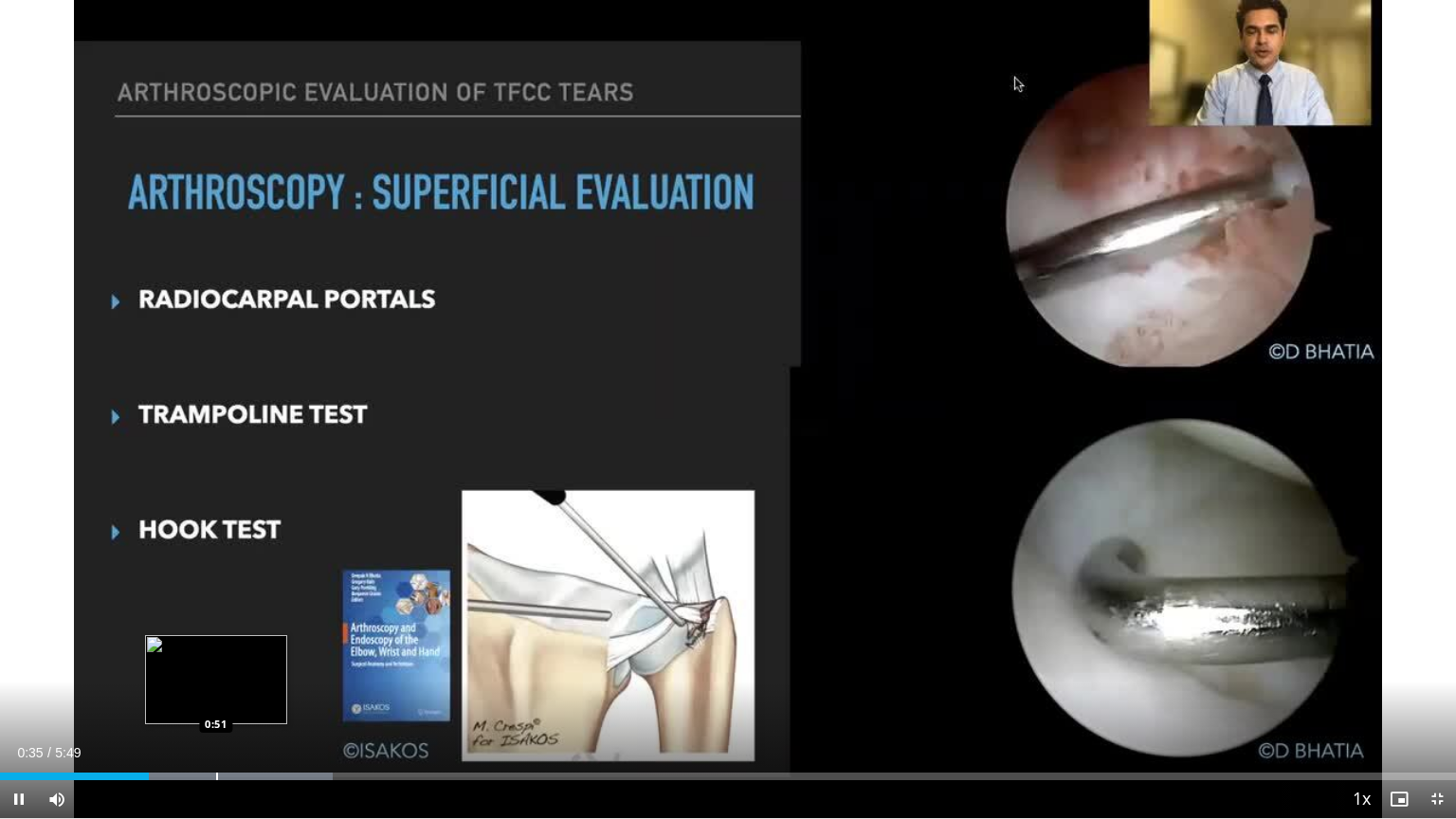 click at bounding box center (217, 776) 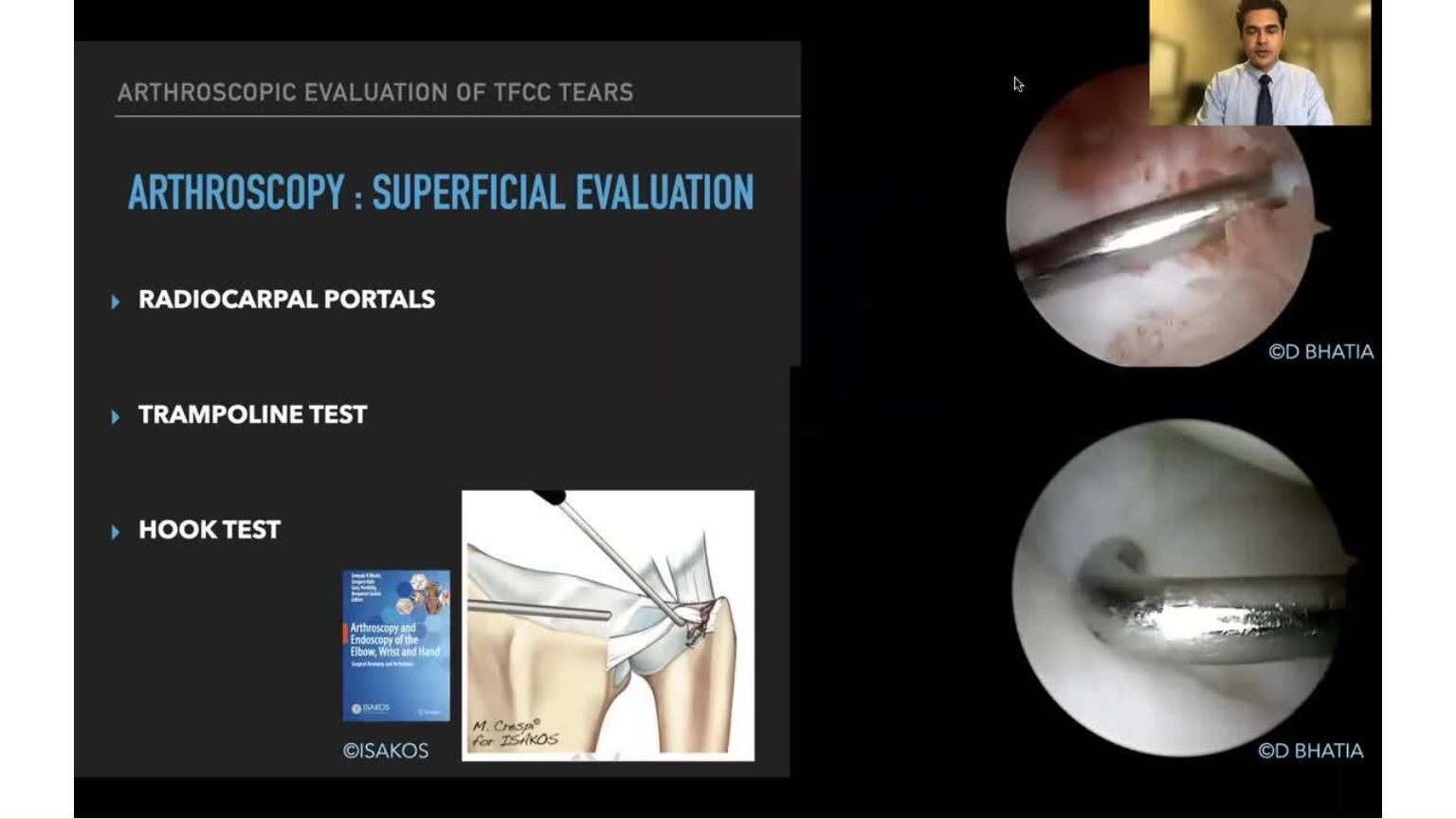 click on "**********" at bounding box center [728, 410] 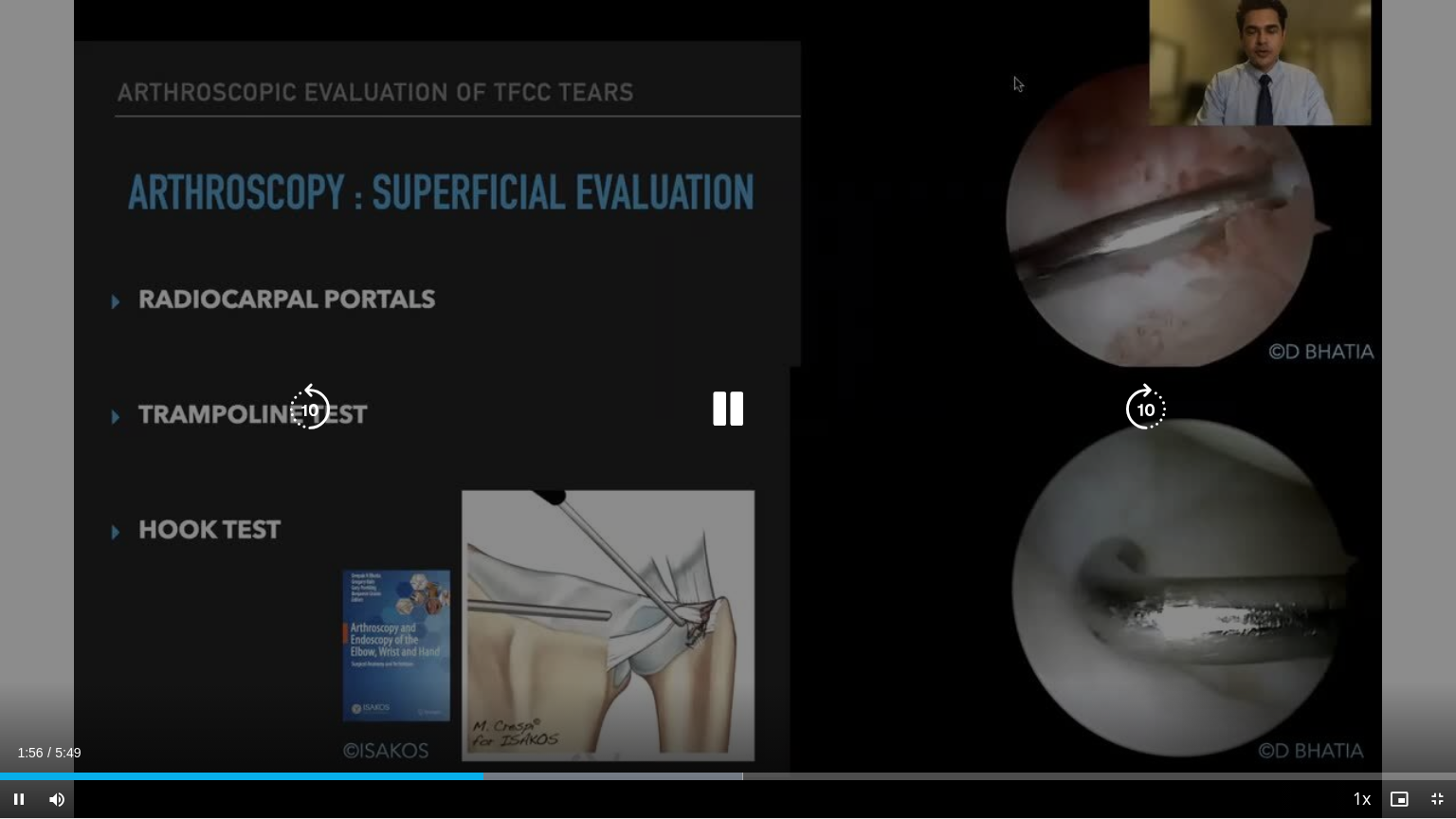 click on "10 seconds
Tap to unmute" at bounding box center (728, 409) 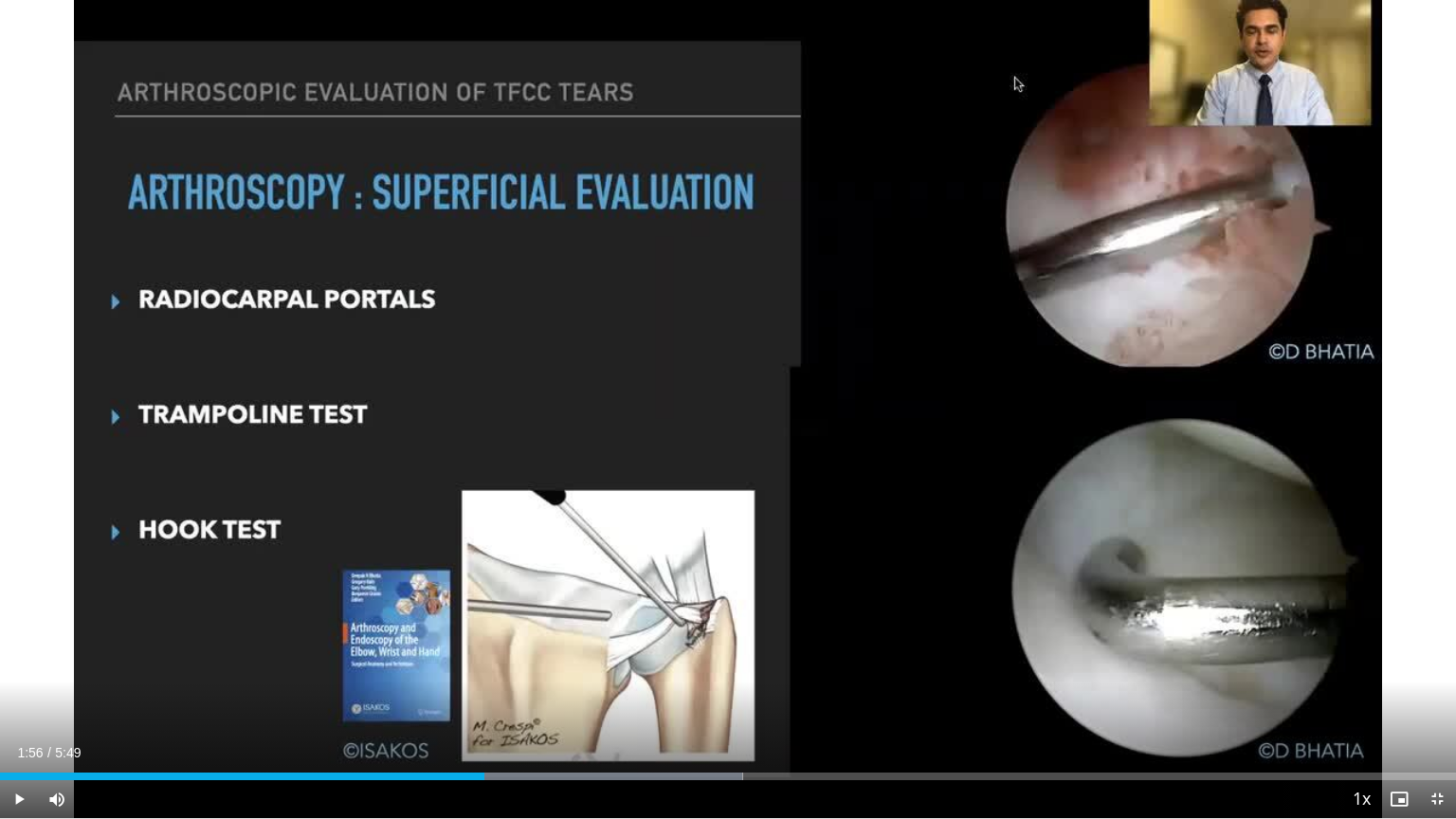 click on "Current Time  1:56 / Duration  5:49 Play Skip Backward Skip Forward Mute Loaded :  51.01% 1:56 2:08 Stream Type  LIVE Seek to live, currently behind live LIVE   1x Playback Rate 0.5x 0.75x 1x , selected 1.25x 1.5x 1.75x 2x Chapters Chapters Descriptions descriptions off , selected Captions captions settings , opens captions settings dialog captions off , selected Audio Track en (Main) , selected Exit Fullscreen Enable picture-in-picture mode" at bounding box center [728, 799] 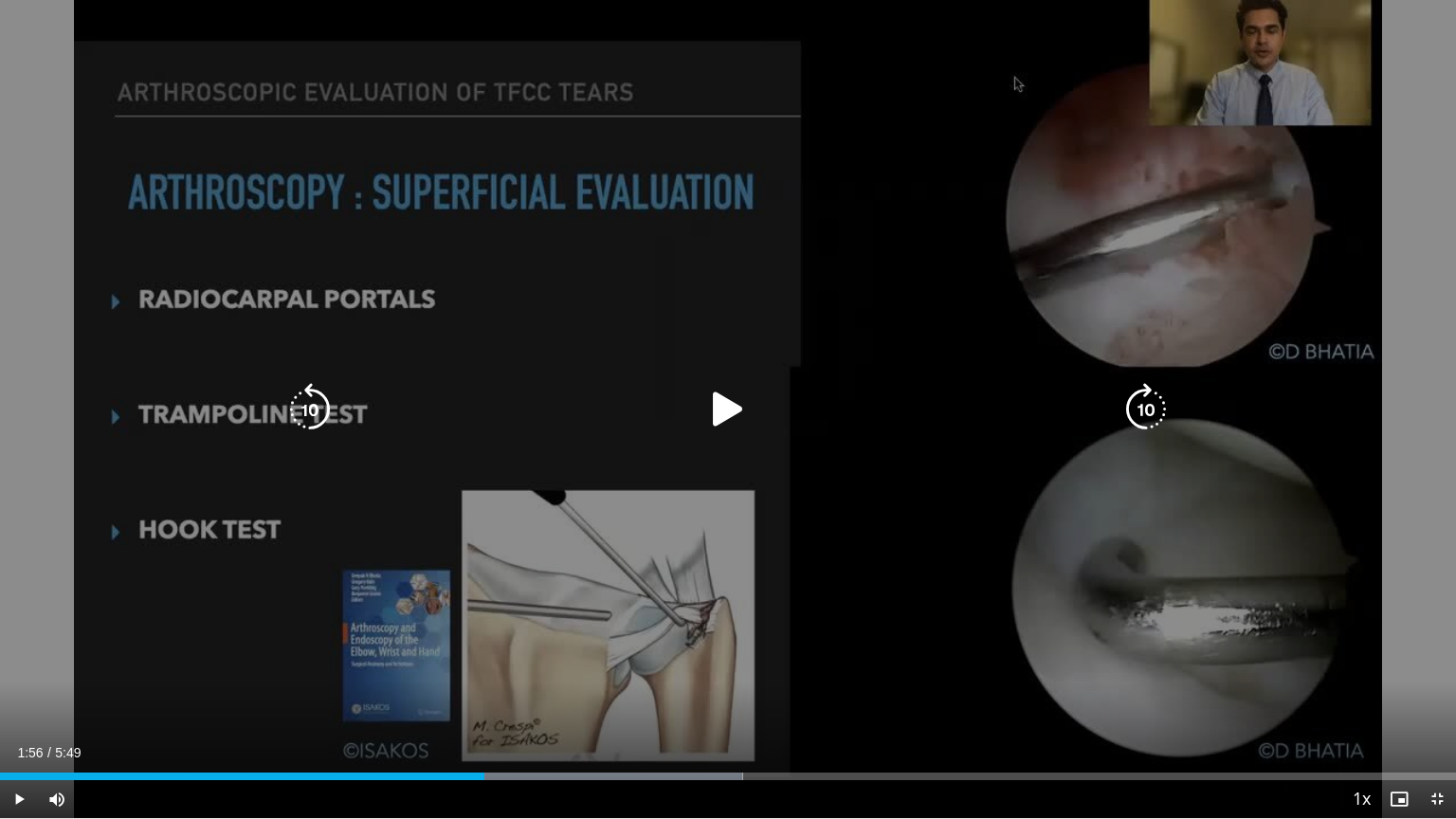click at bounding box center (728, 410) 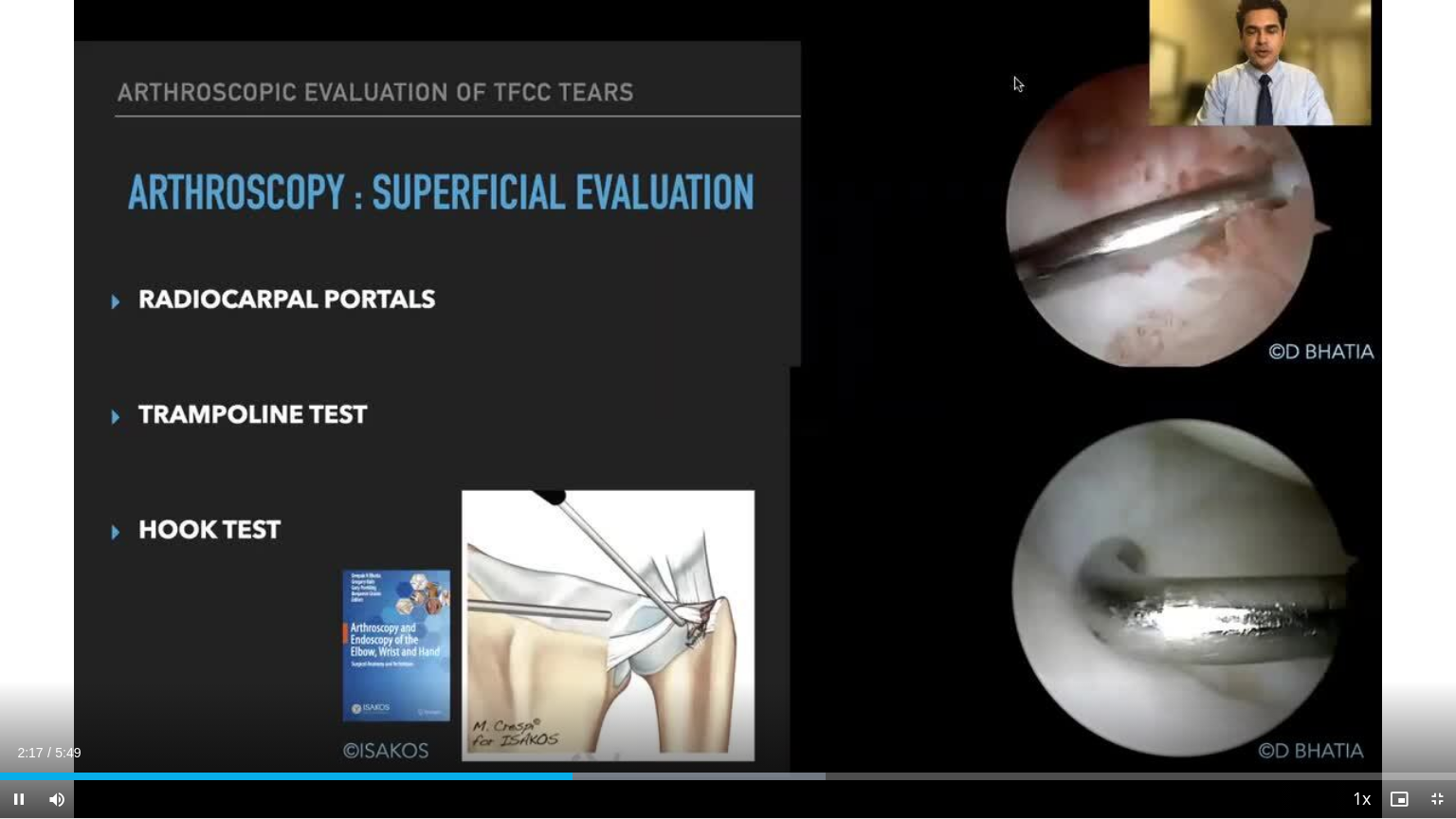 click on "**********" at bounding box center [728, 410] 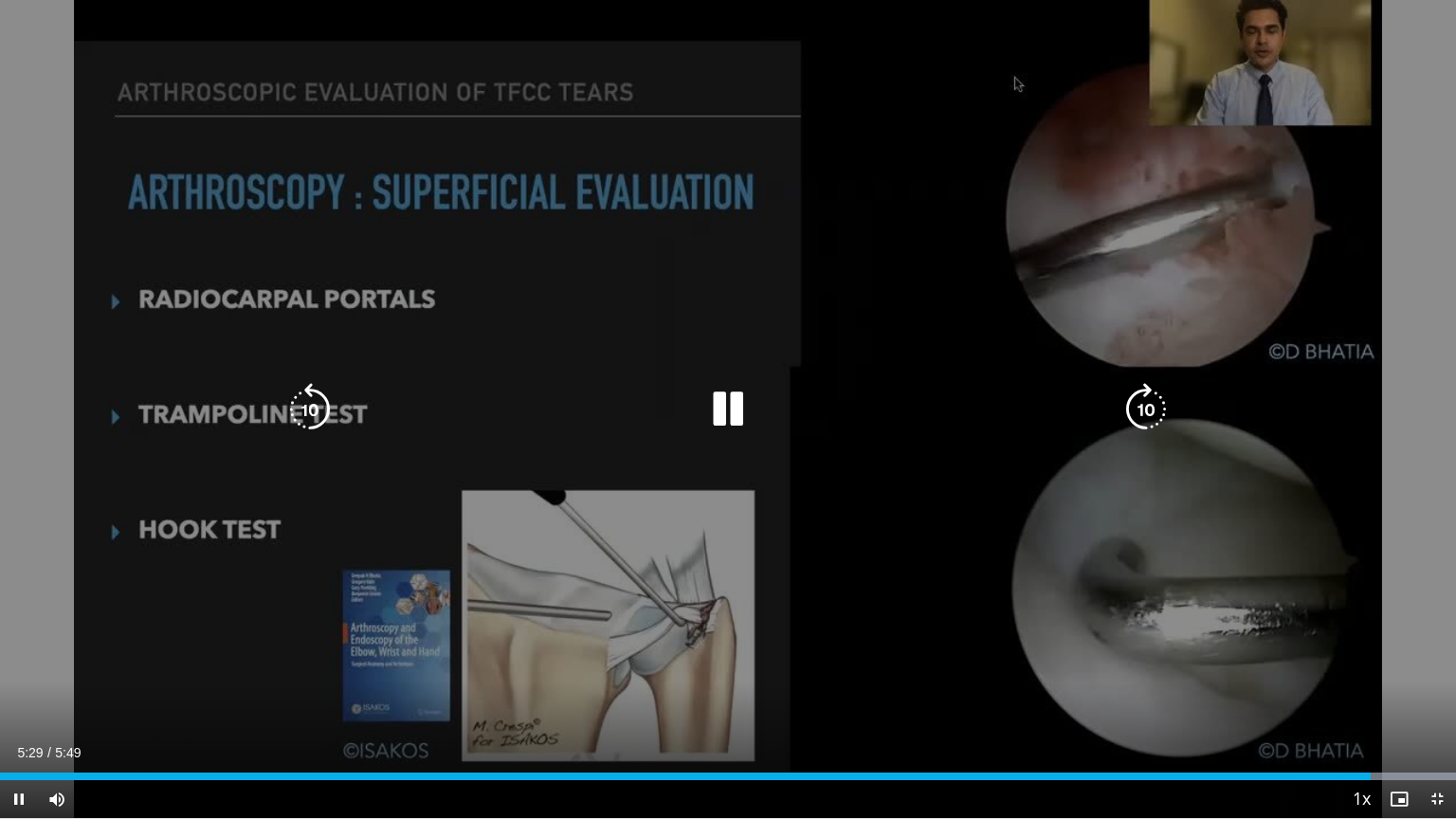 drag, startPoint x: 1191, startPoint y: 818, endPoint x: 858, endPoint y: 640, distance: 377.5884 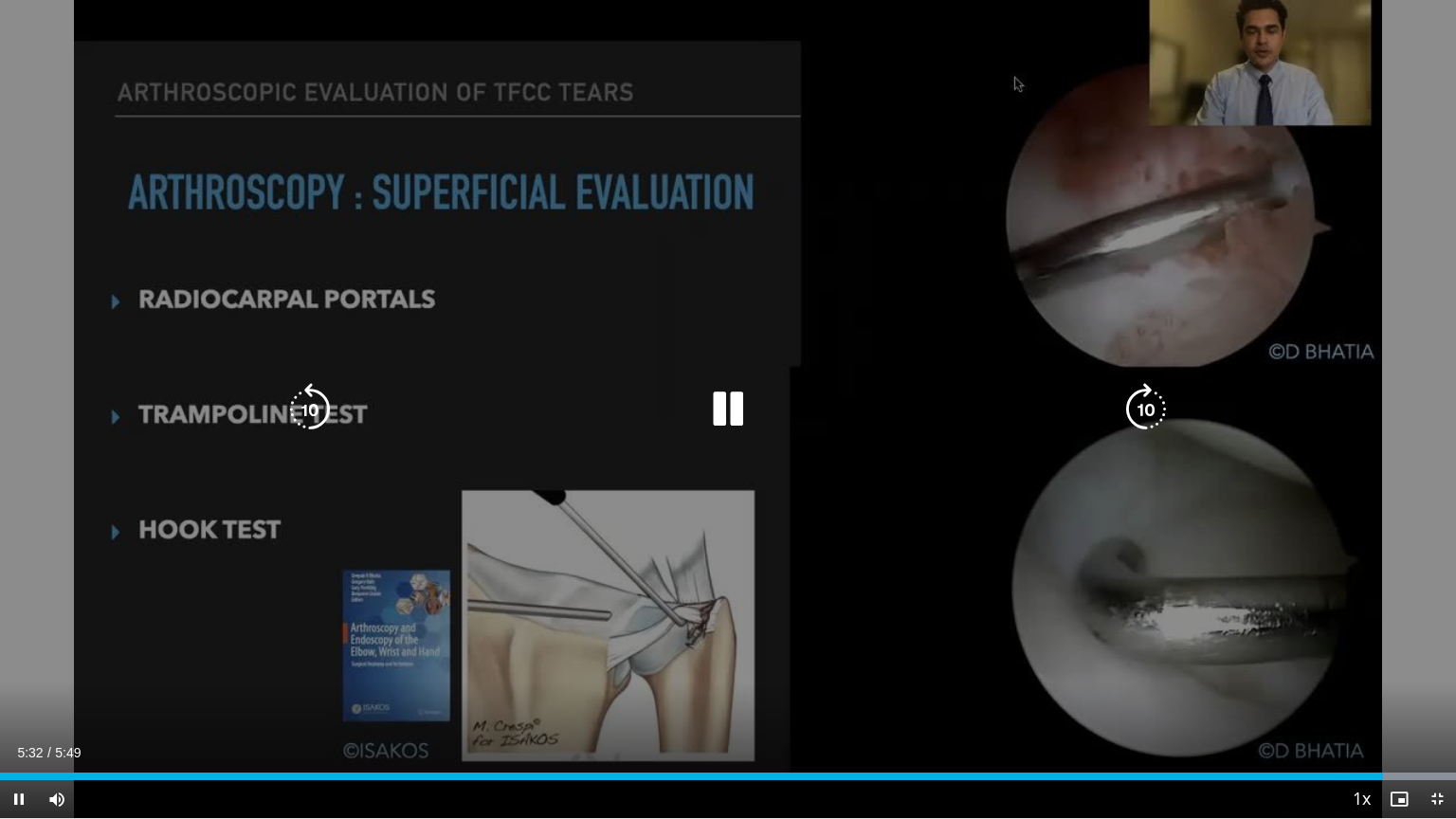 click on "10 seconds
Tap to unmute" at bounding box center (728, 409) 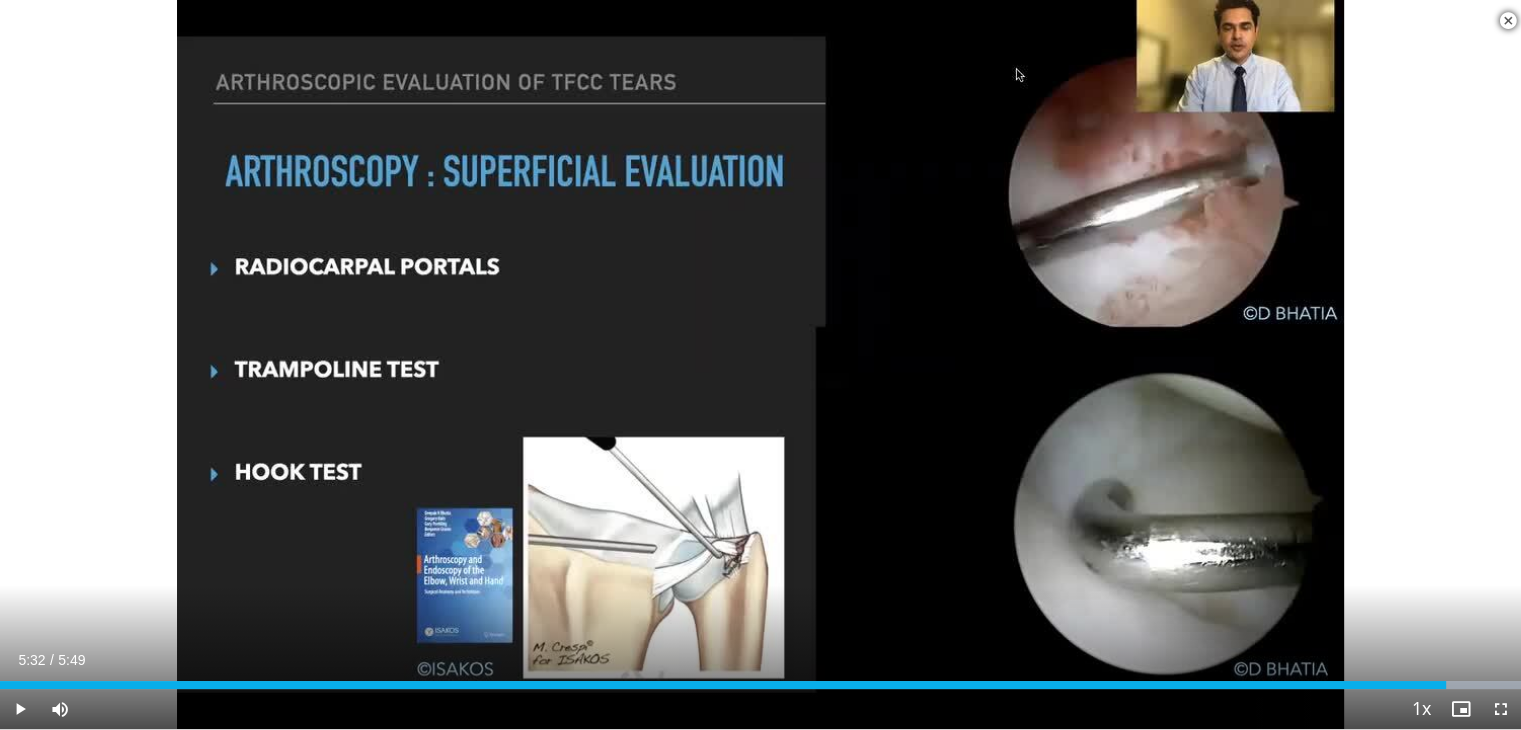 scroll, scrollTop: 946, scrollLeft: 0, axis: vertical 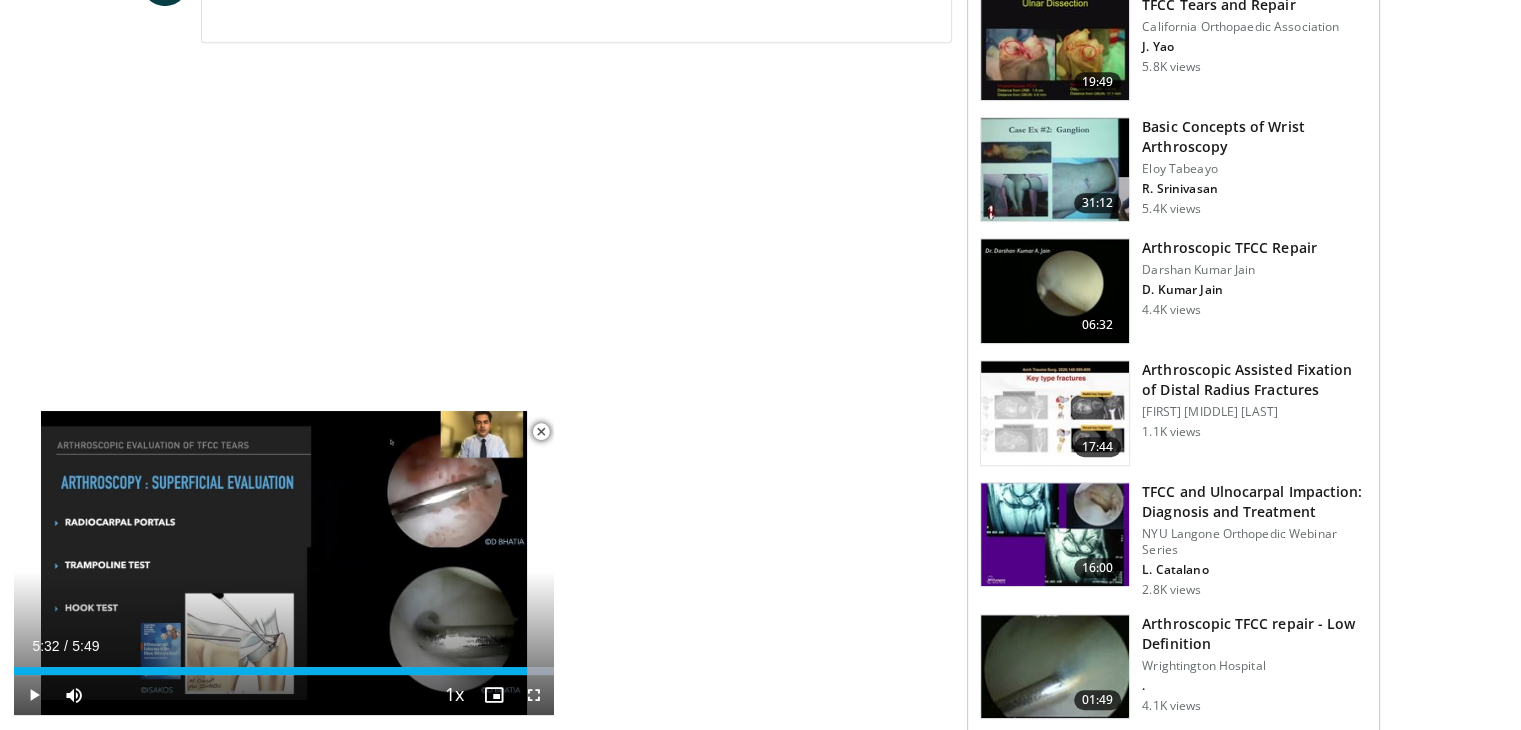 click at bounding box center [1055, 291] 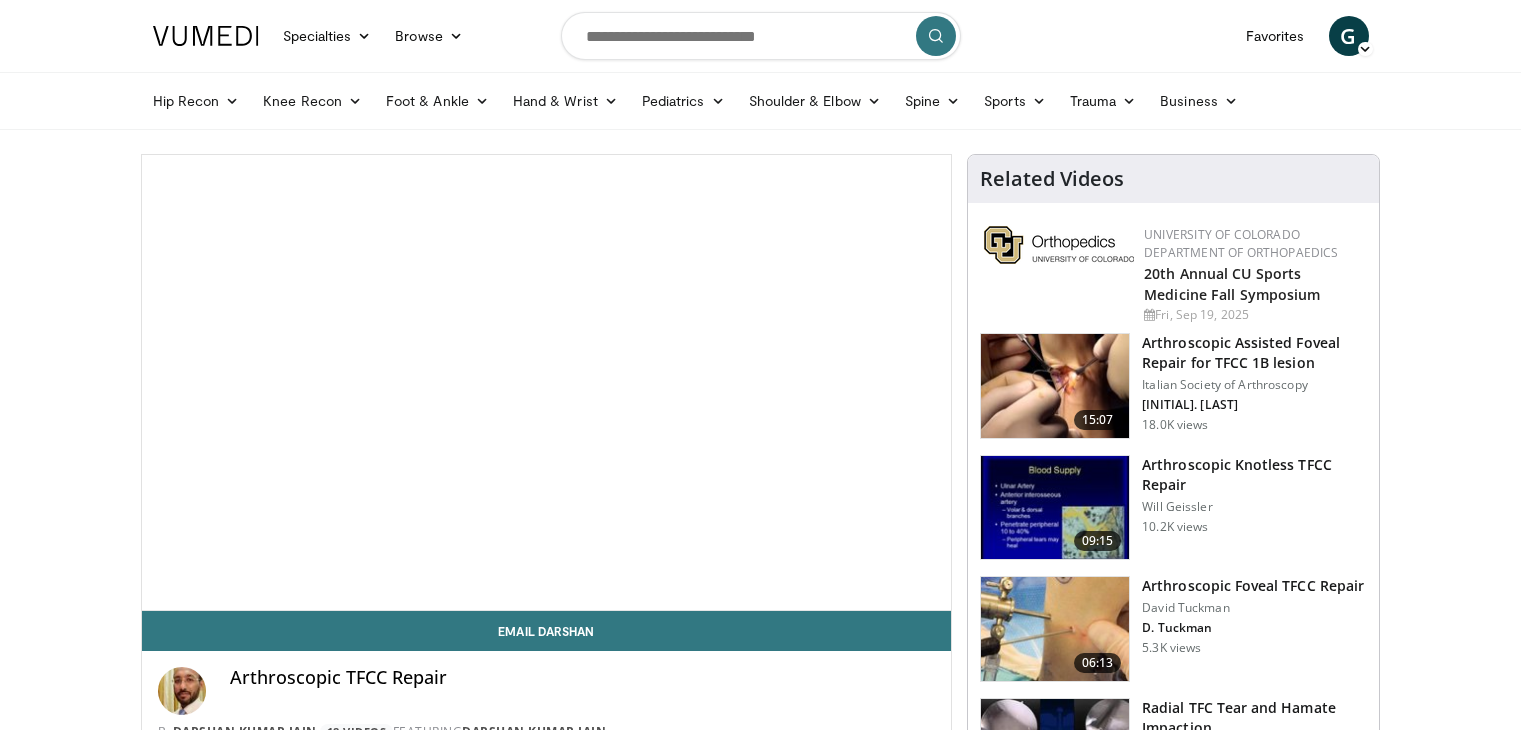 scroll, scrollTop: 0, scrollLeft: 0, axis: both 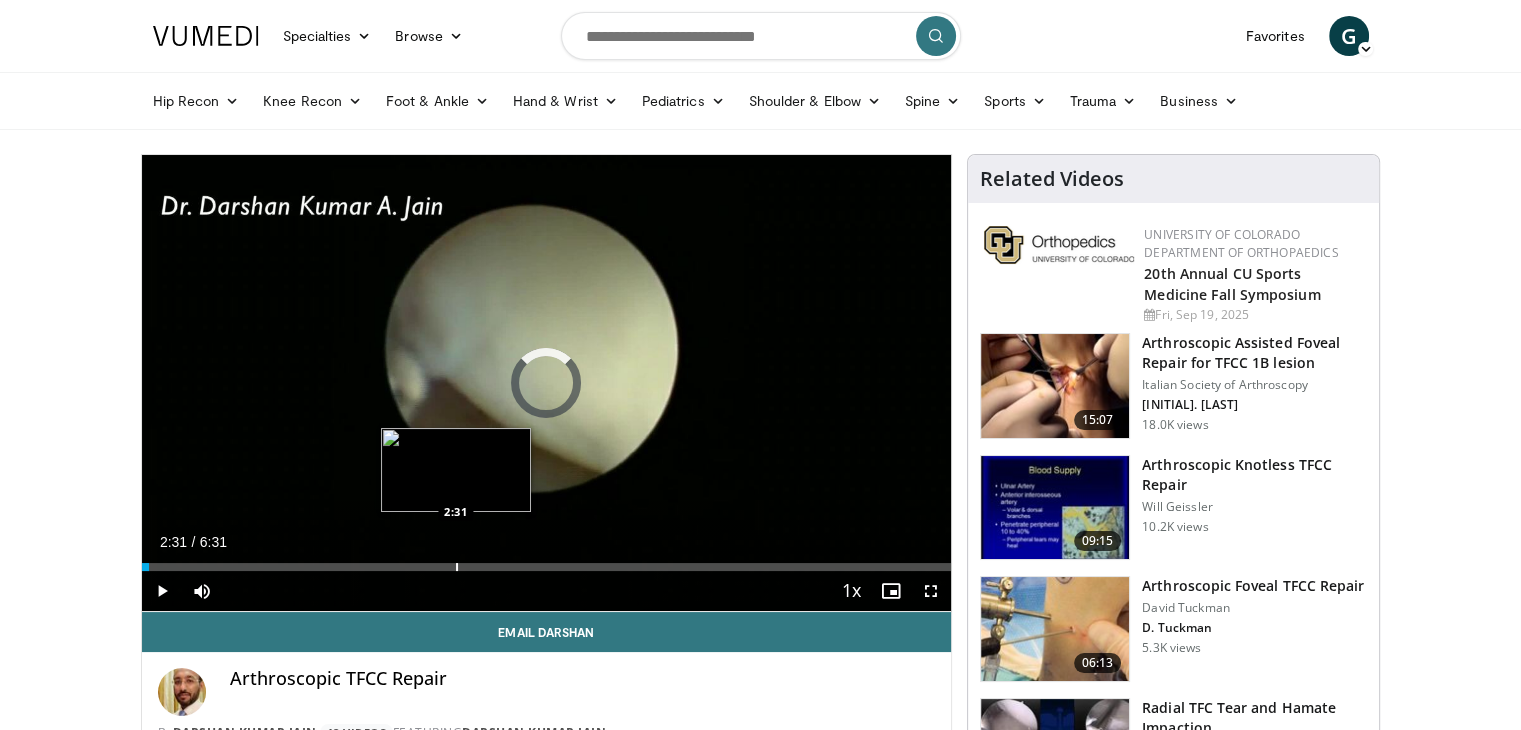 click on "Loaded :  0.00% 0:03 2:31" at bounding box center (547, 561) 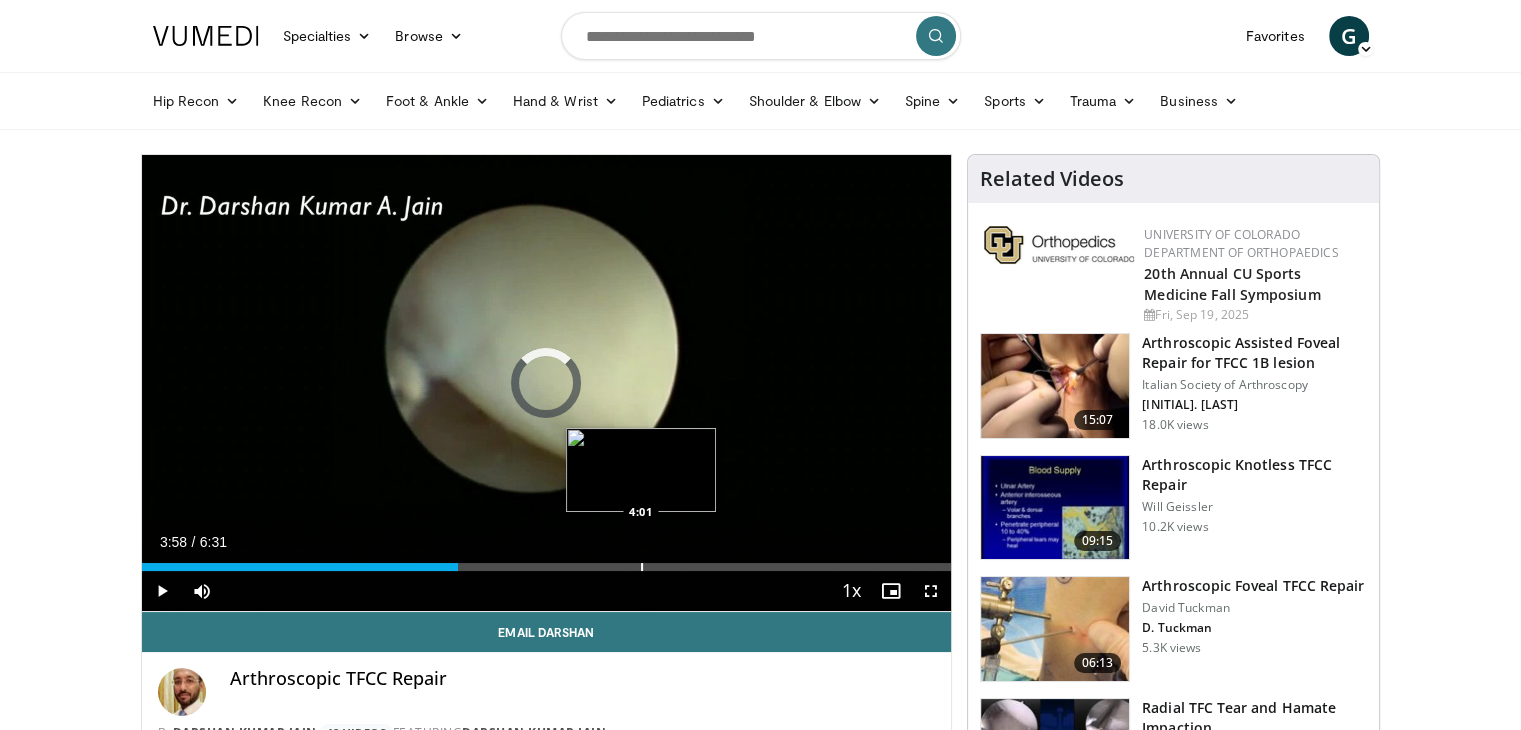 click on "Loaded :  0.00% 2:32 4:01" at bounding box center [547, 567] 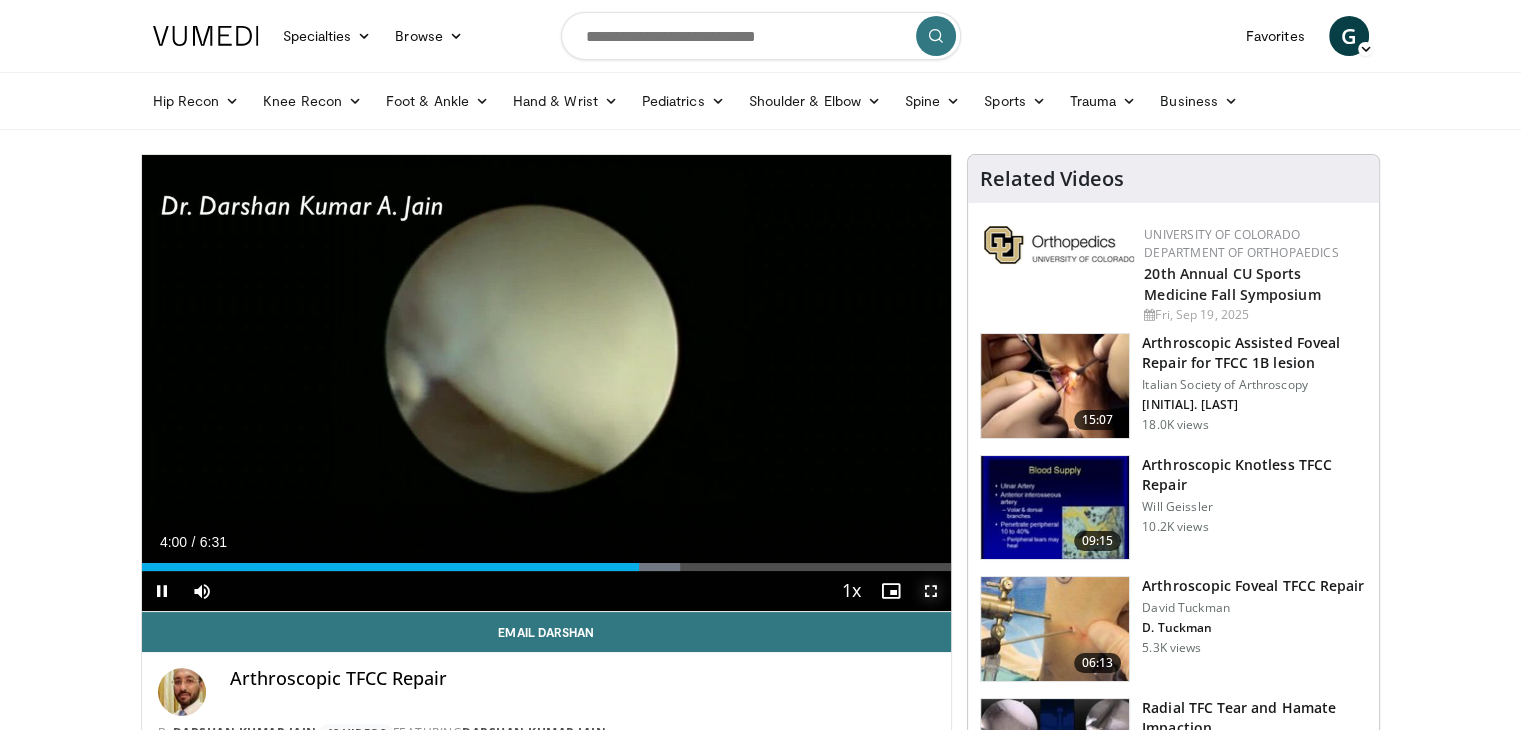 click at bounding box center (931, 591) 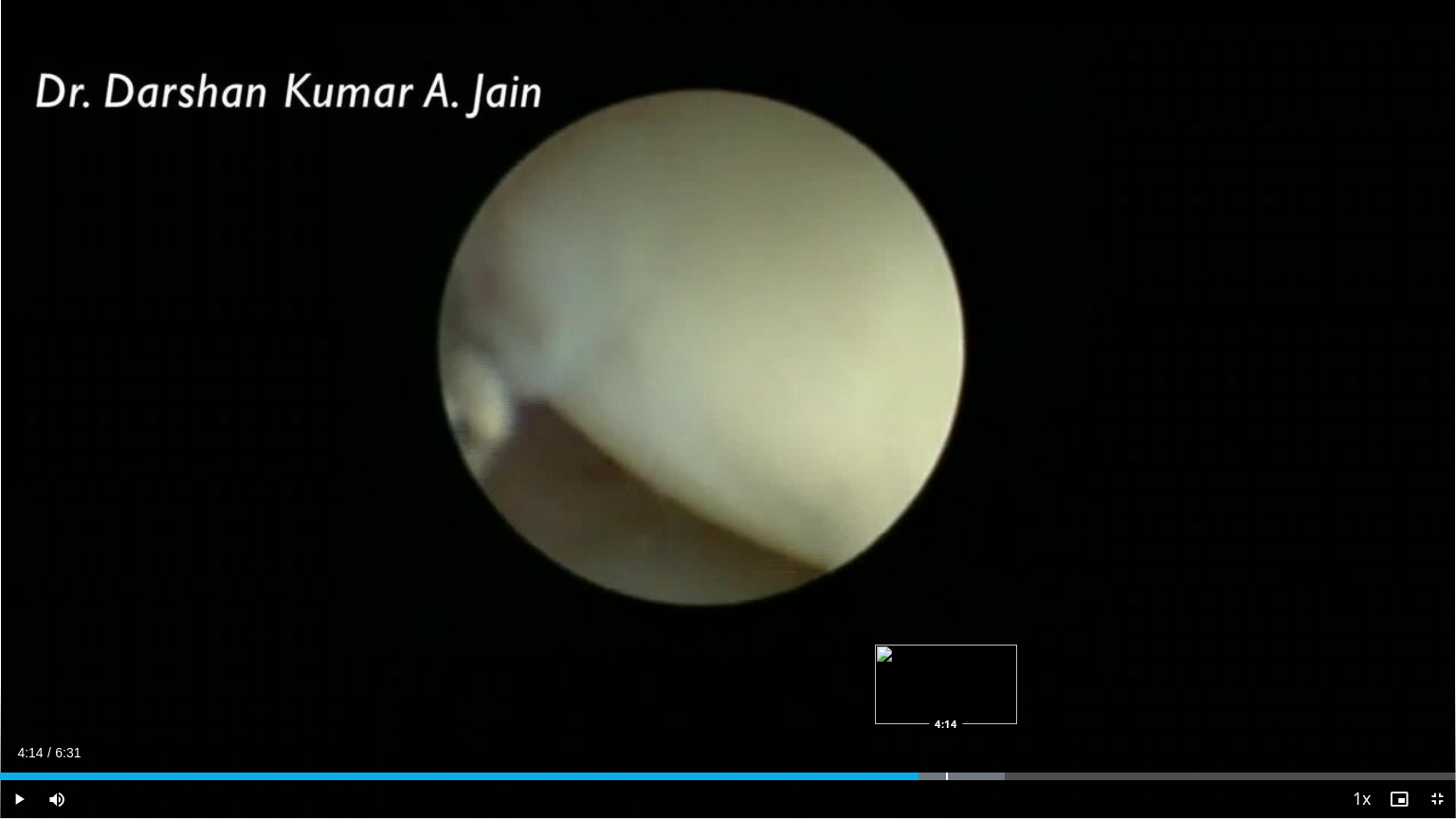 click on "Loaded :  69.02% 4:14 4:14" at bounding box center (728, 771) 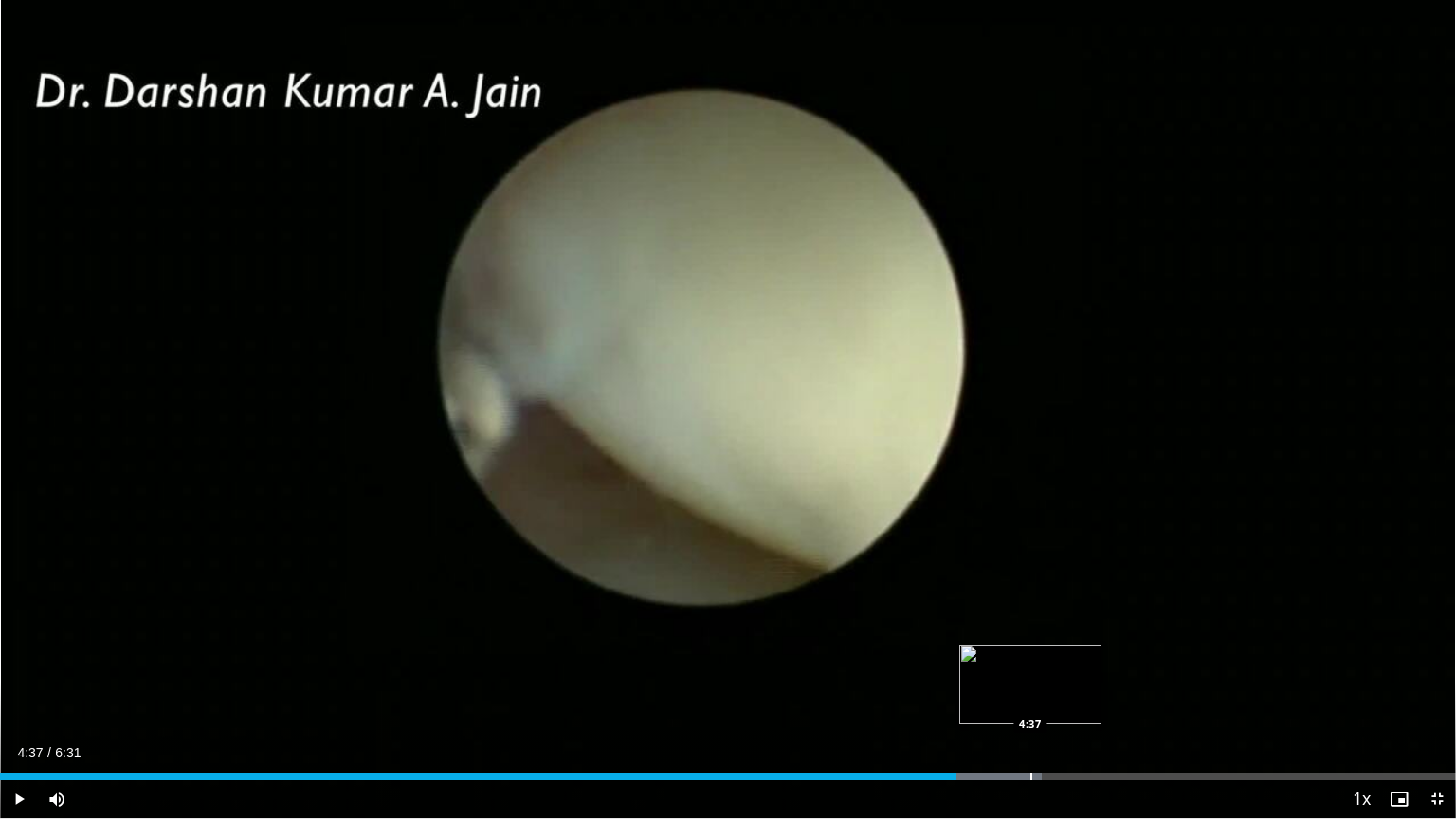 click at bounding box center [1031, 776] 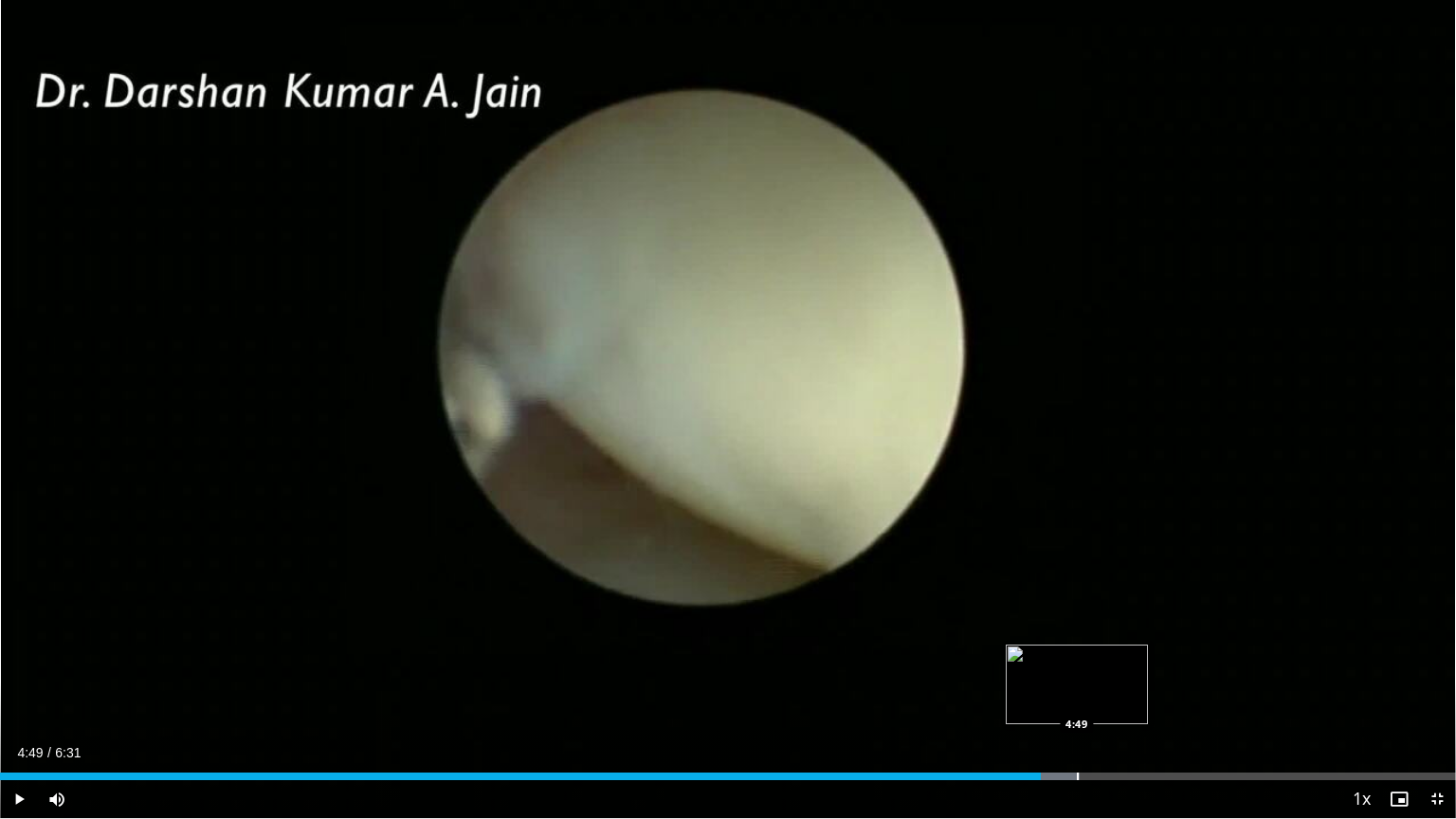 click at bounding box center (1078, 776) 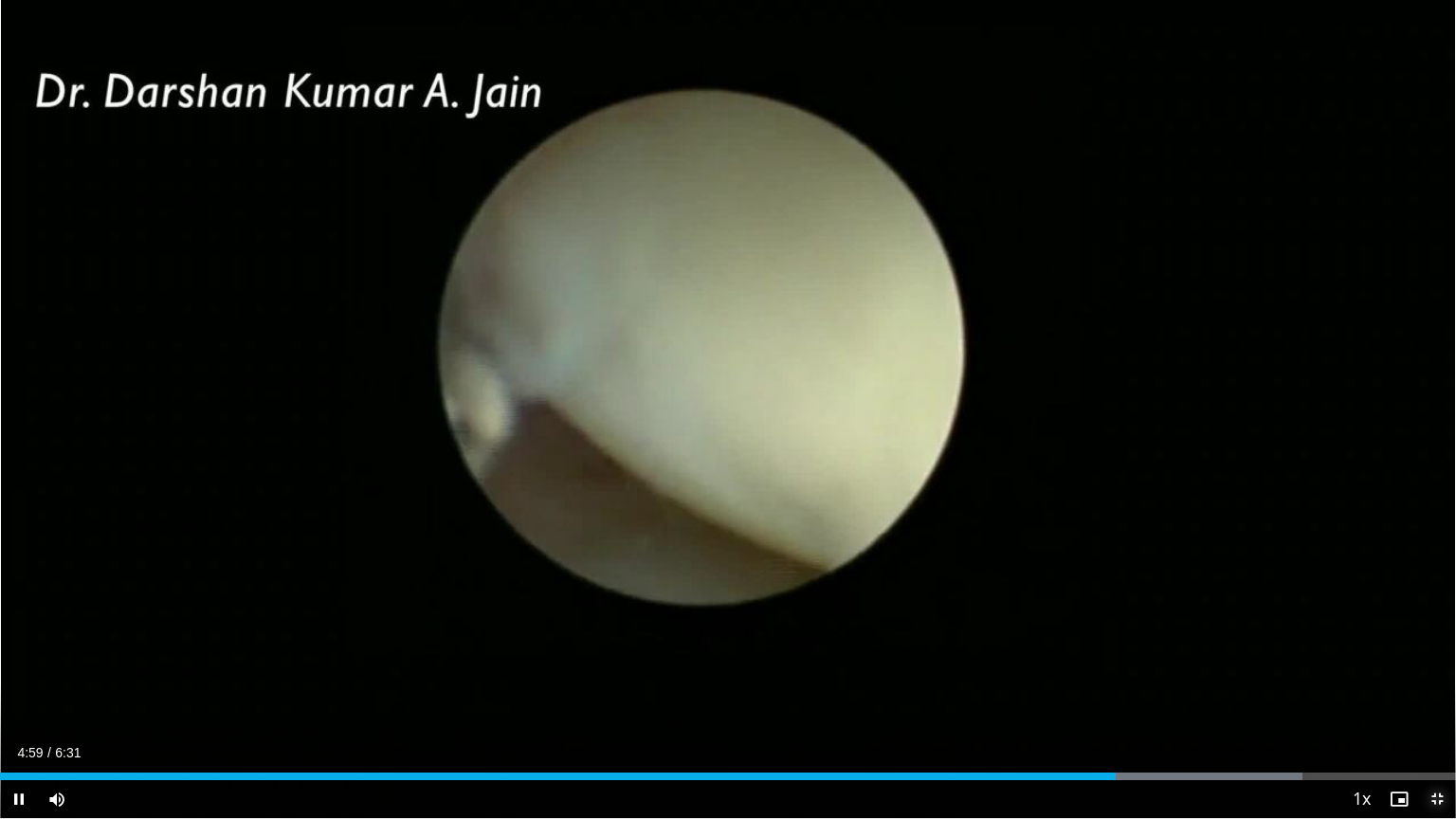 click at bounding box center [1437, 799] 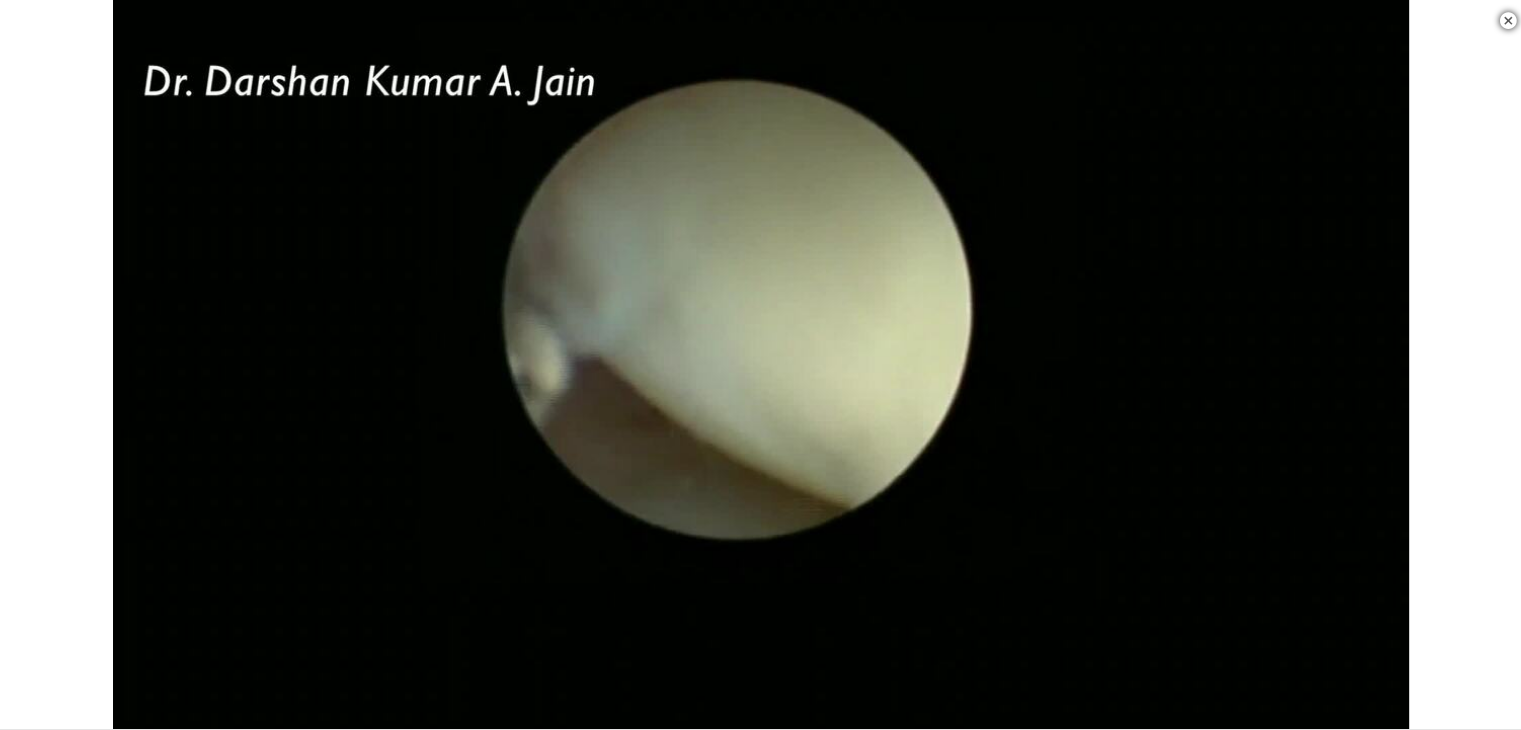 scroll, scrollTop: 304, scrollLeft: 0, axis: vertical 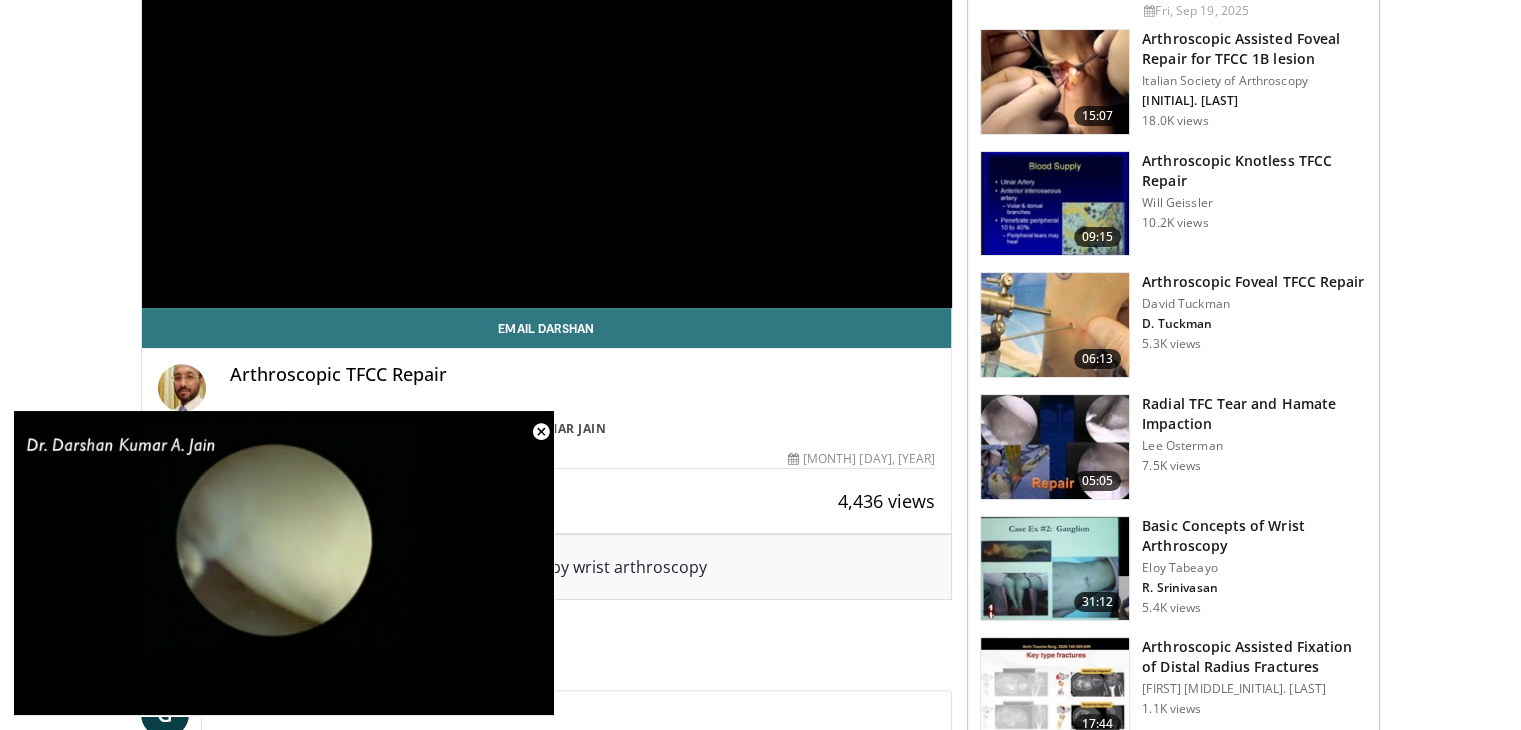 click on "Arthroscopic Foveal TFCC Repair" at bounding box center [1253, 282] 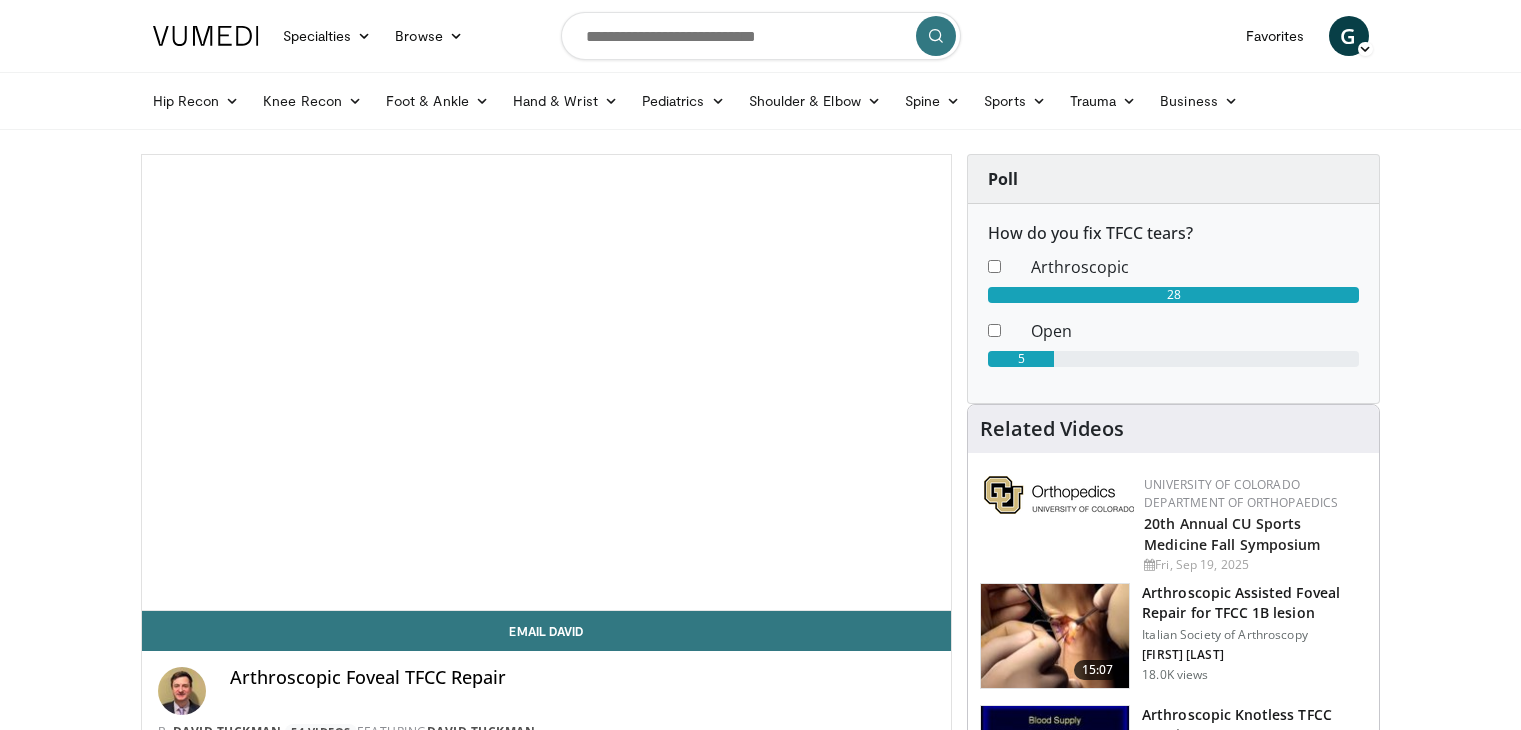 scroll, scrollTop: 0, scrollLeft: 0, axis: both 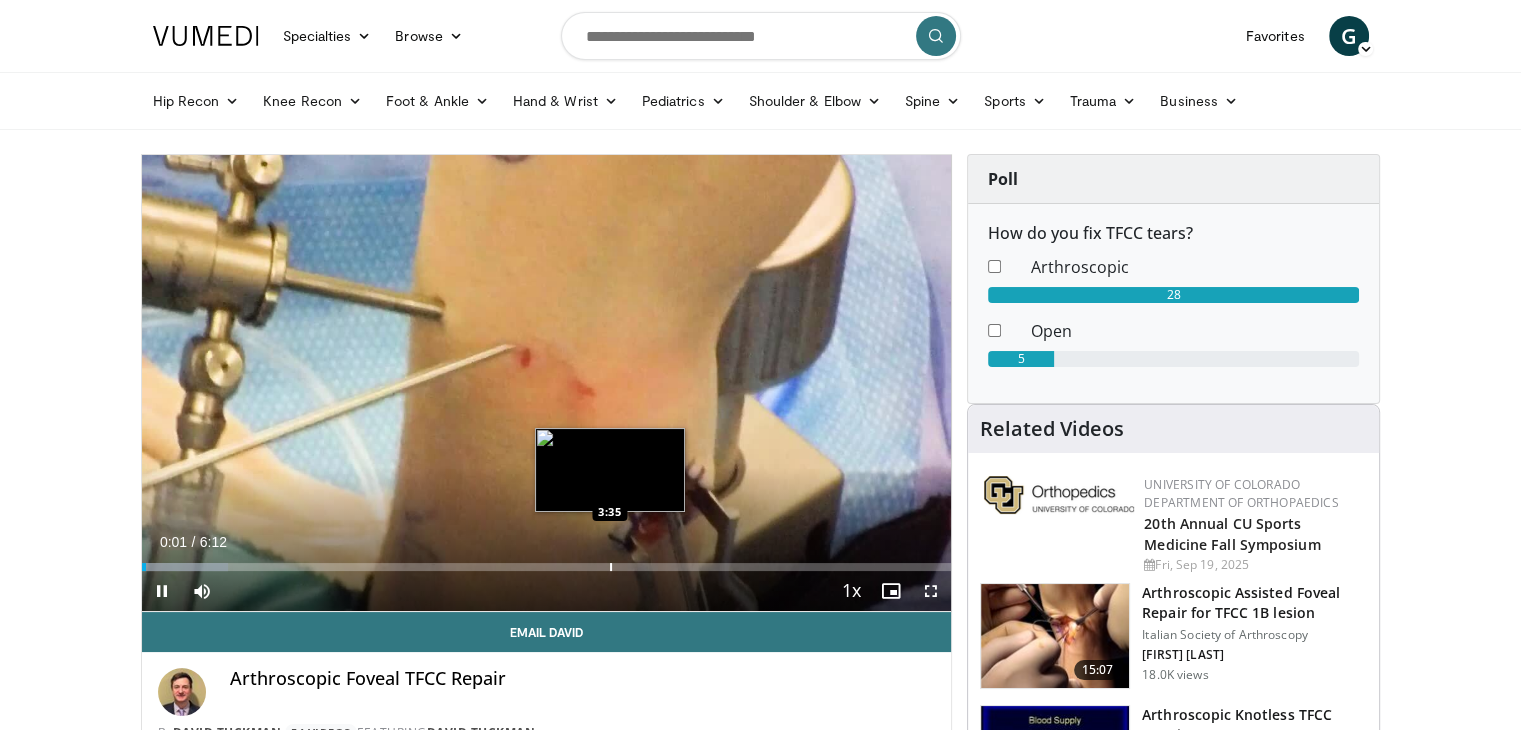 click at bounding box center (611, 567) 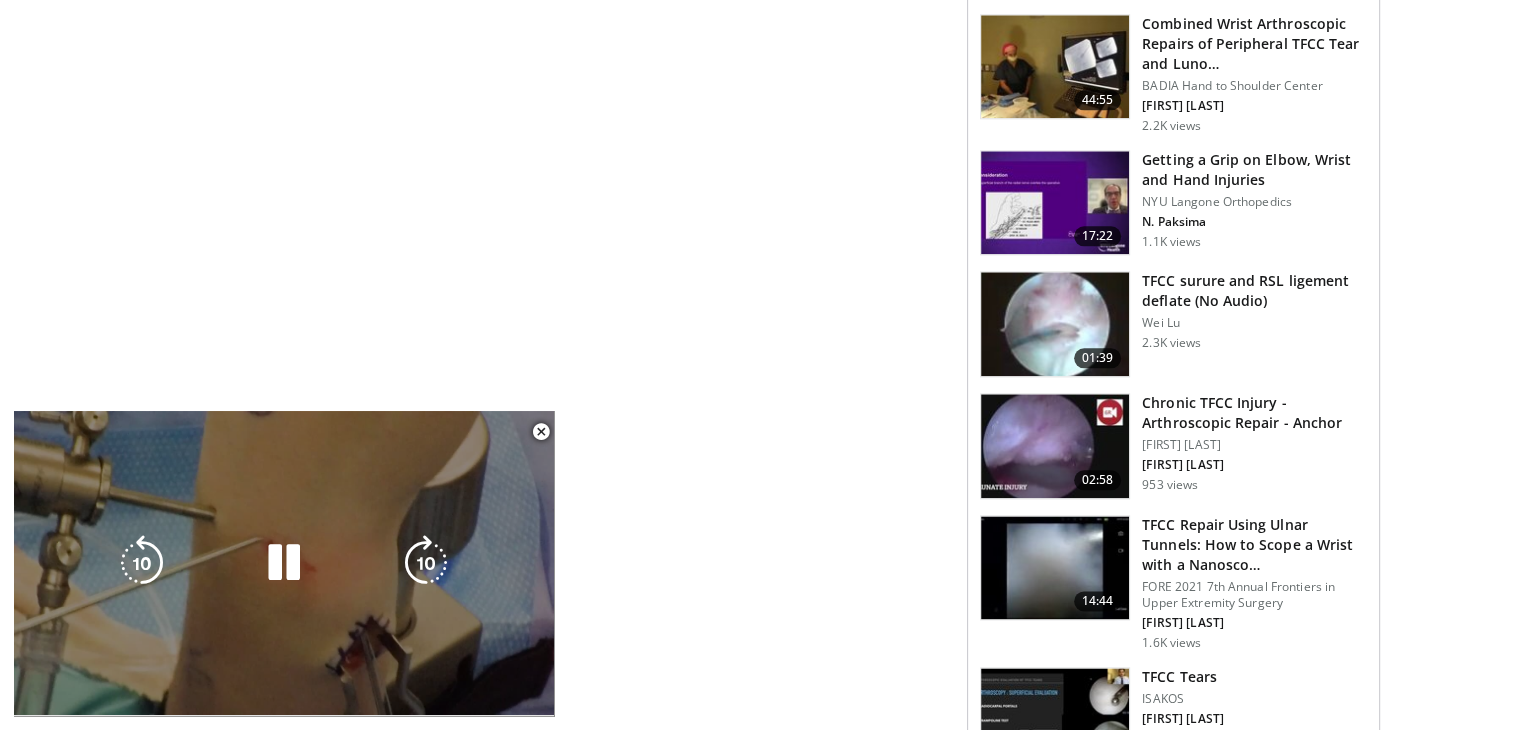 scroll, scrollTop: 2343, scrollLeft: 0, axis: vertical 